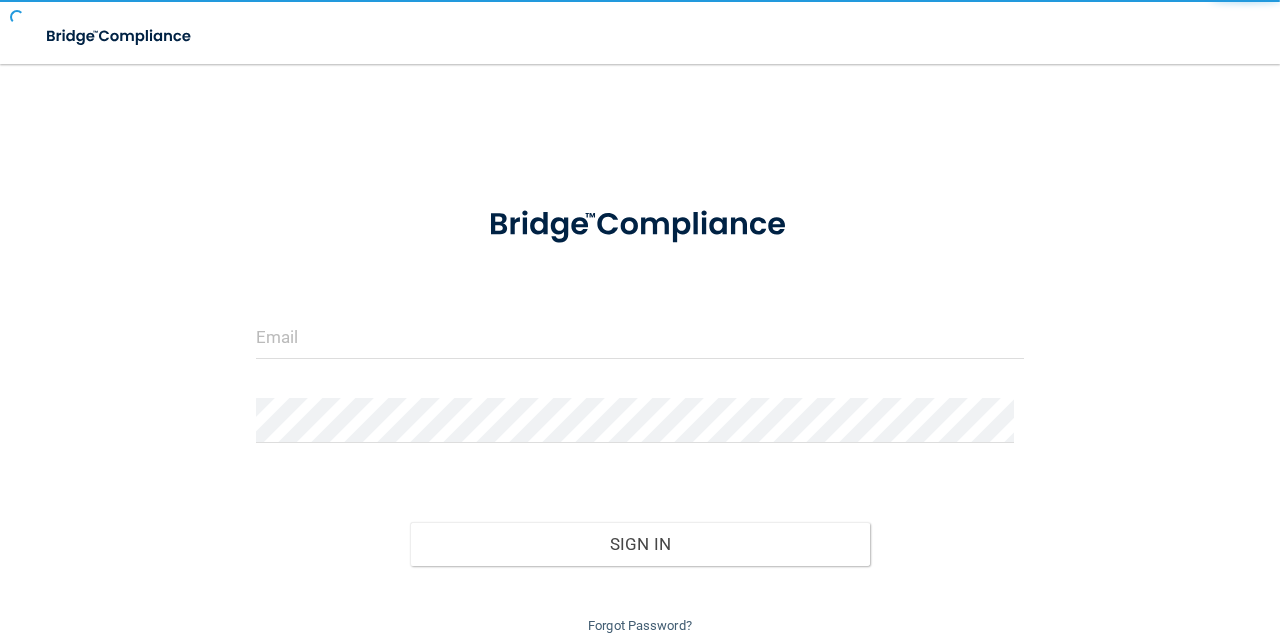 scroll, scrollTop: 0, scrollLeft: 0, axis: both 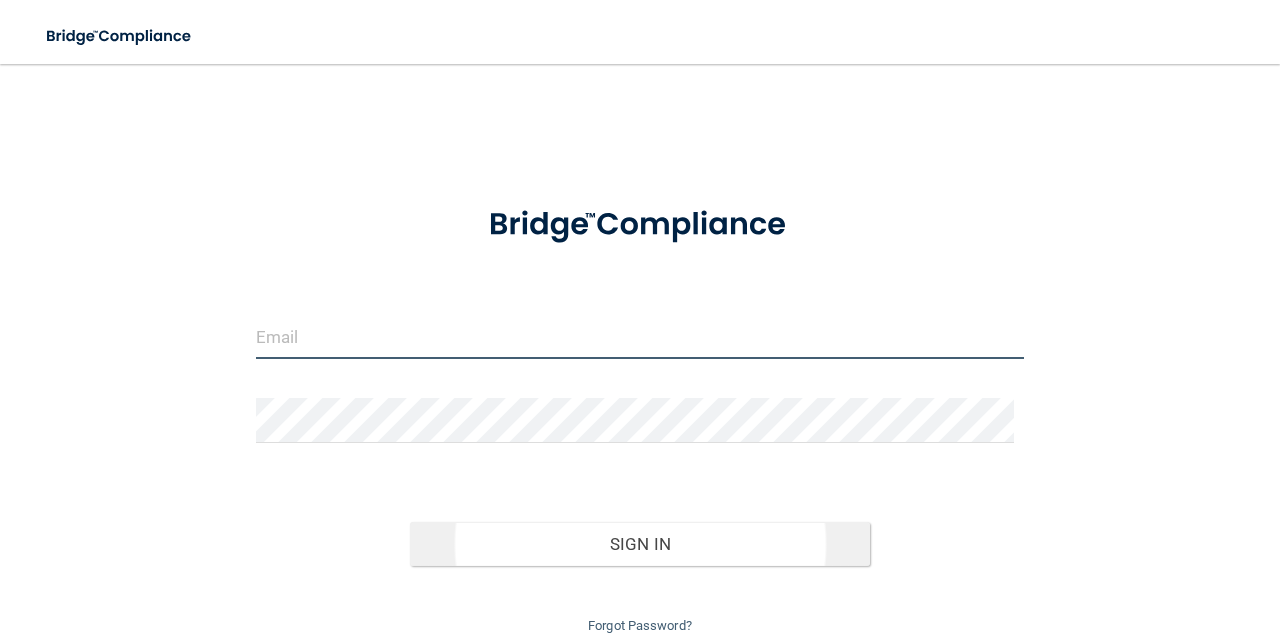 type on "[EMAIL]" 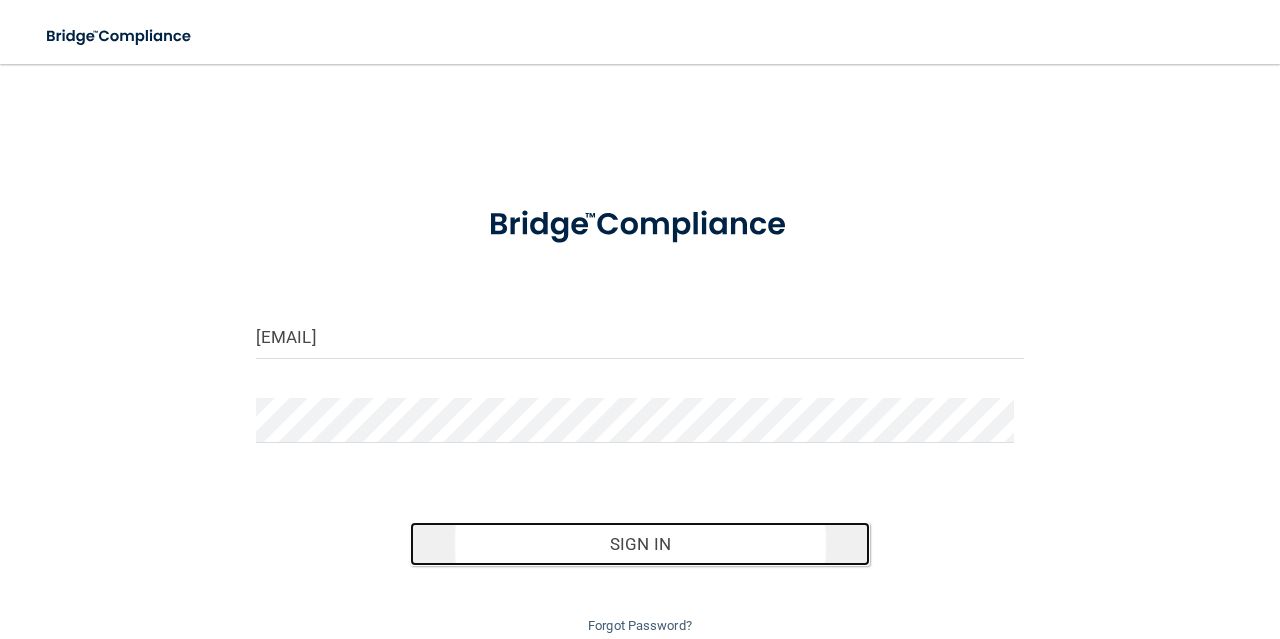 click on "Sign In" at bounding box center [640, 544] 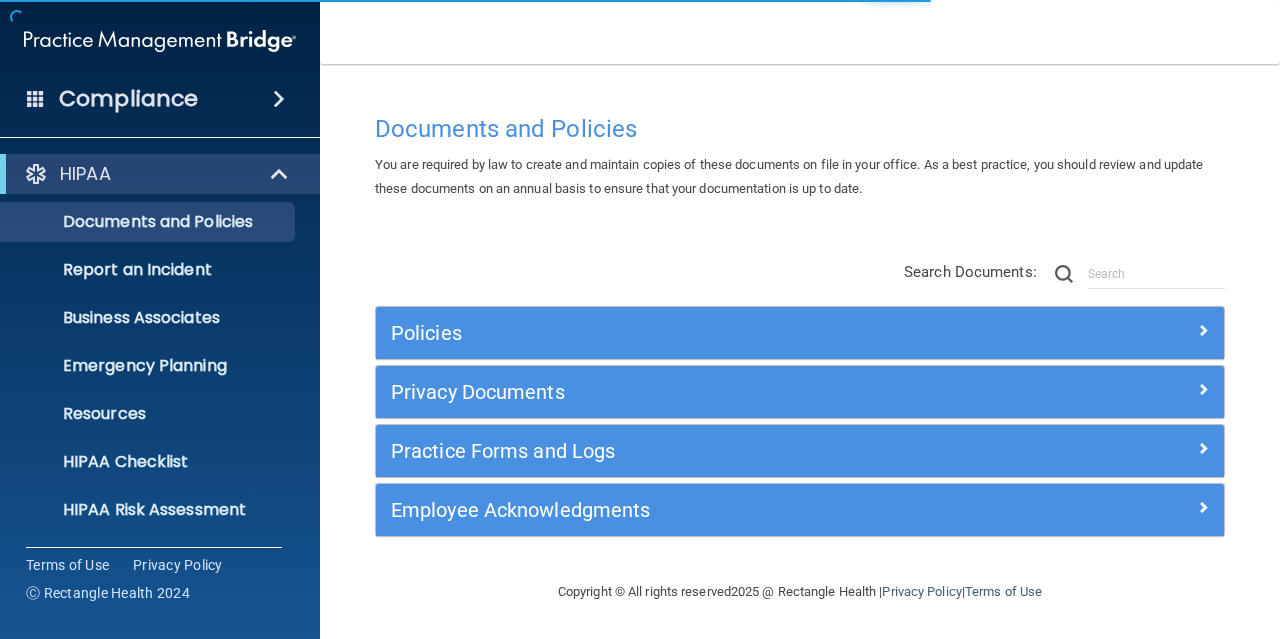 scroll, scrollTop: 1, scrollLeft: 0, axis: vertical 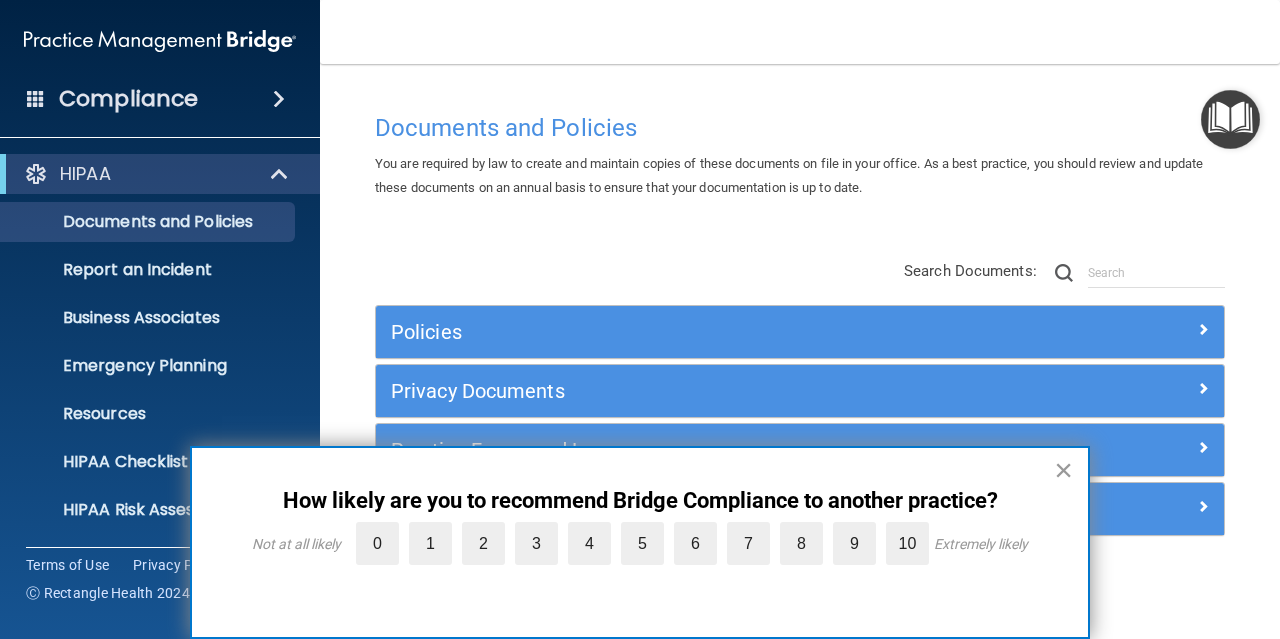 click on "×" at bounding box center (1063, 470) 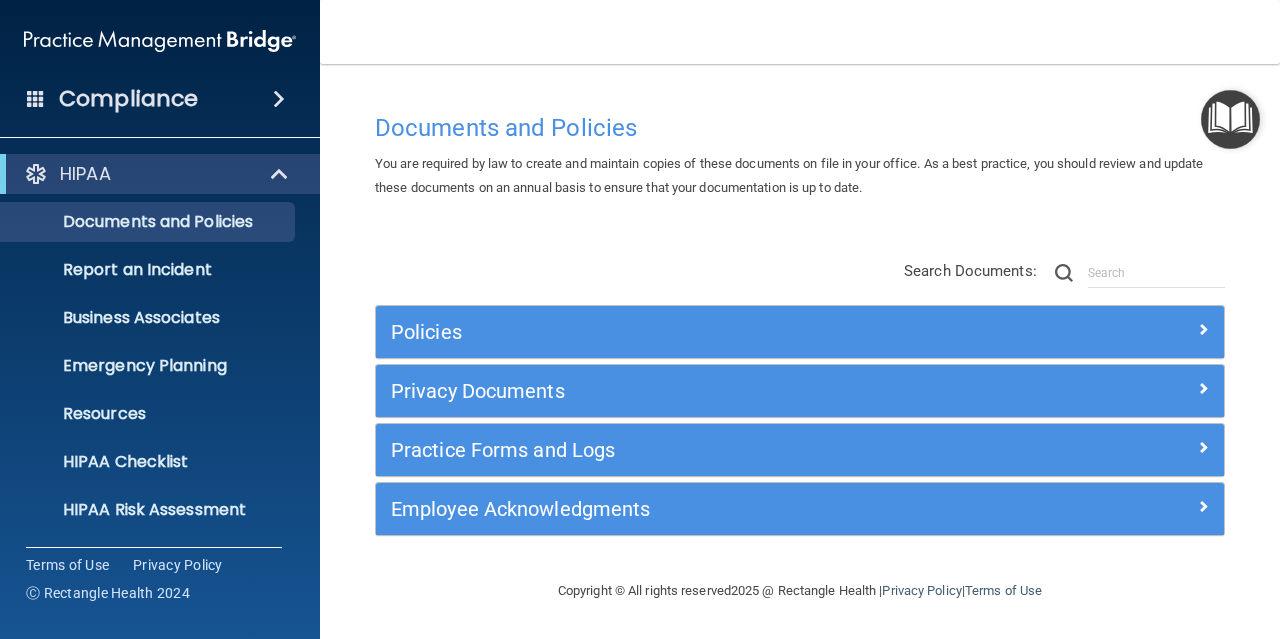 scroll, scrollTop: 191, scrollLeft: 0, axis: vertical 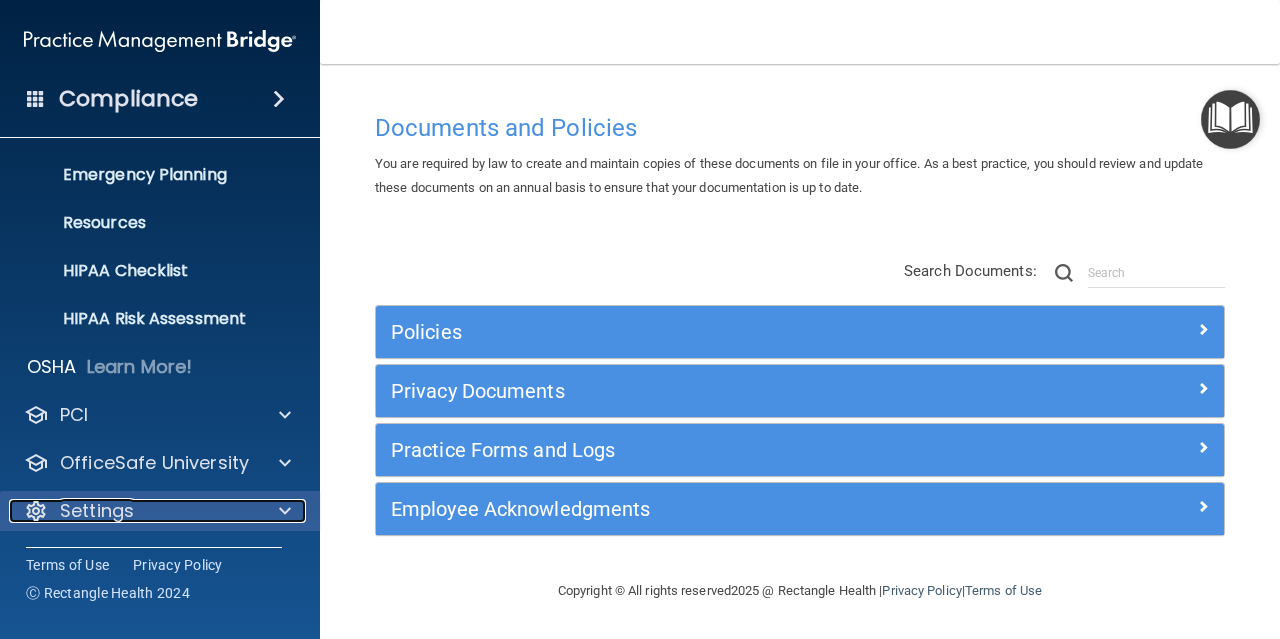 click on "Settings" at bounding box center [133, 511] 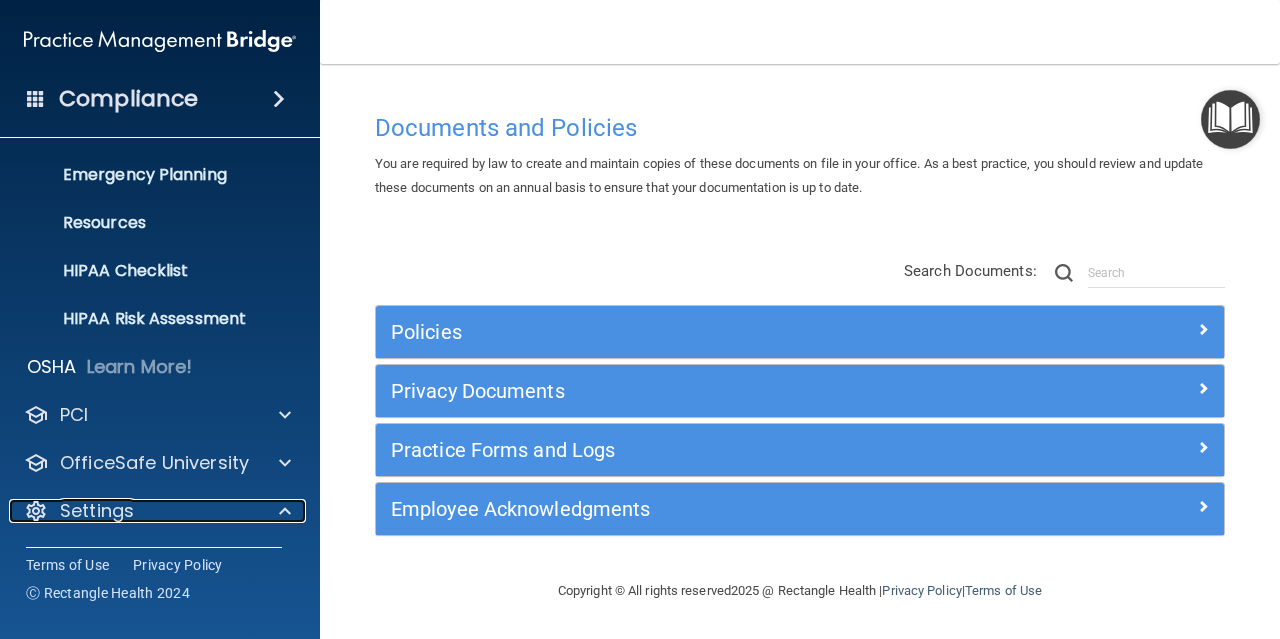 scroll, scrollTop: 383, scrollLeft: 0, axis: vertical 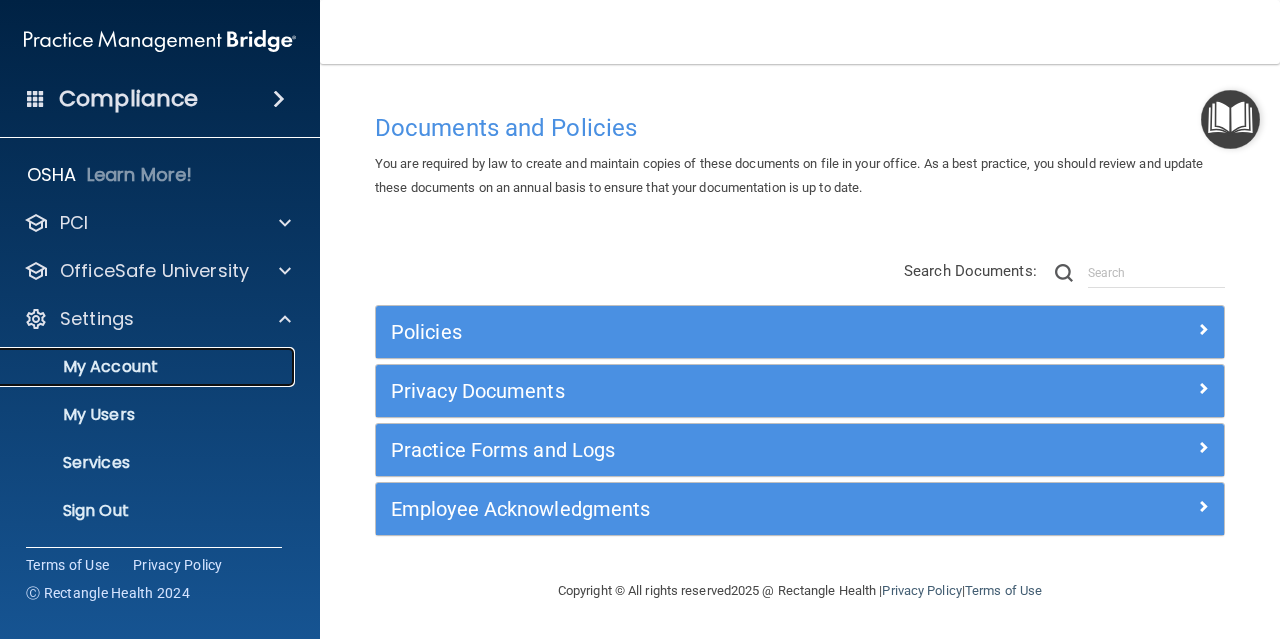 click on "My Account" at bounding box center [149, 367] 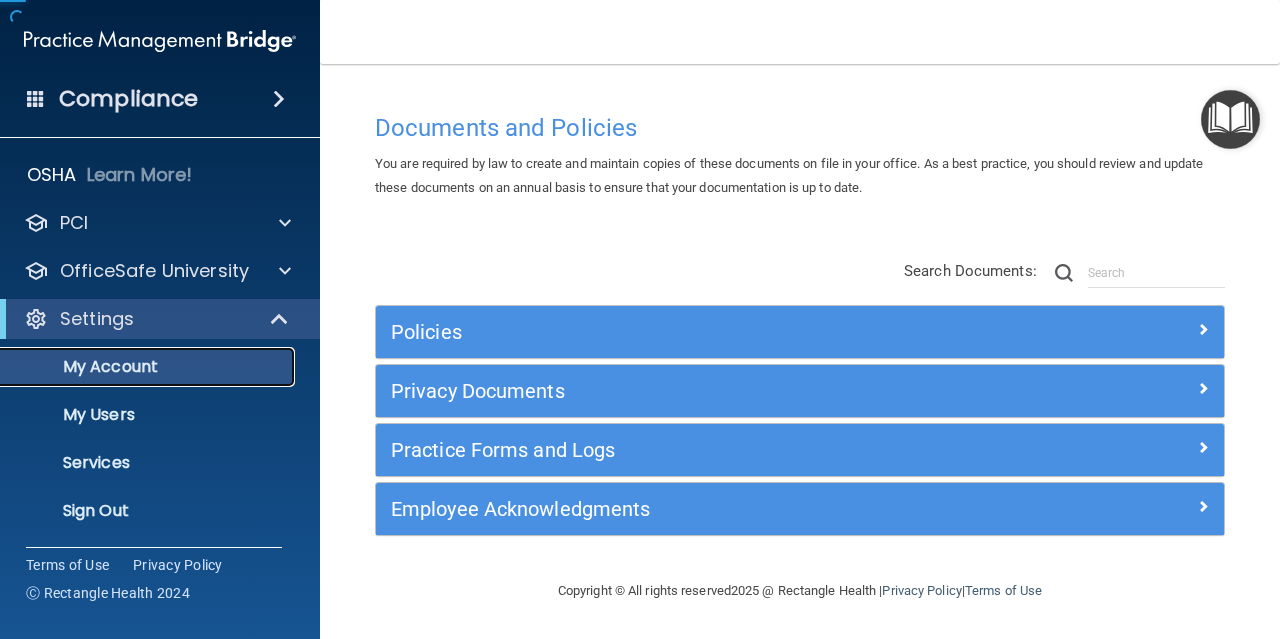 scroll, scrollTop: 47, scrollLeft: 0, axis: vertical 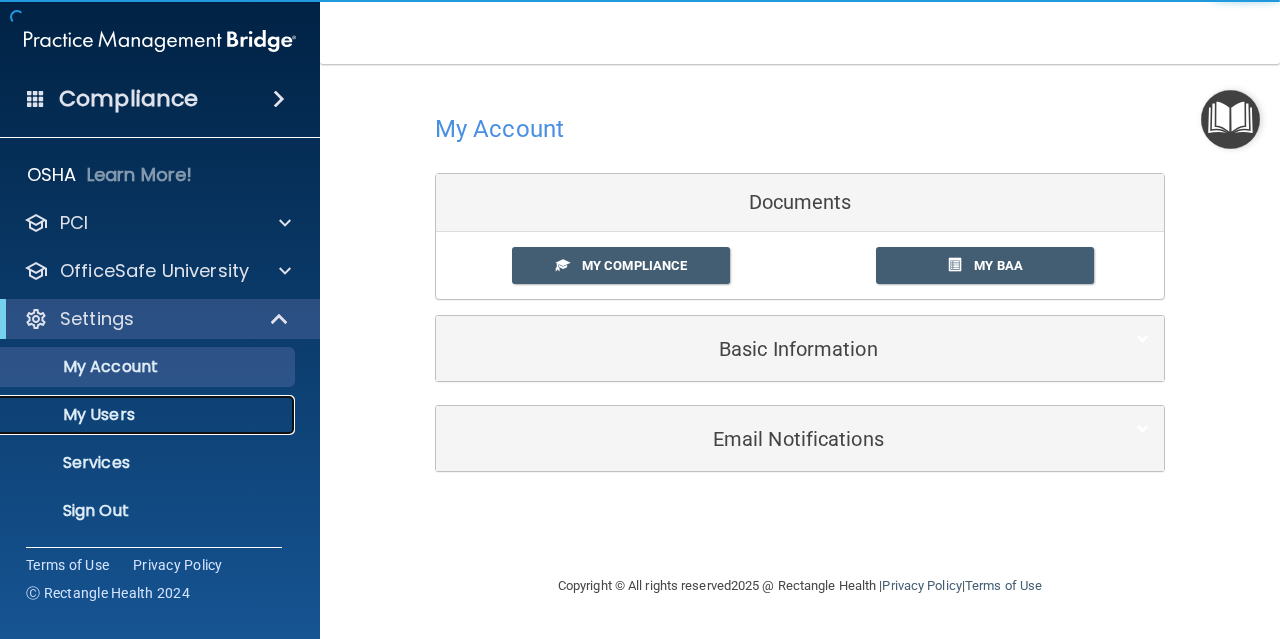 click on "My Users" at bounding box center (149, 415) 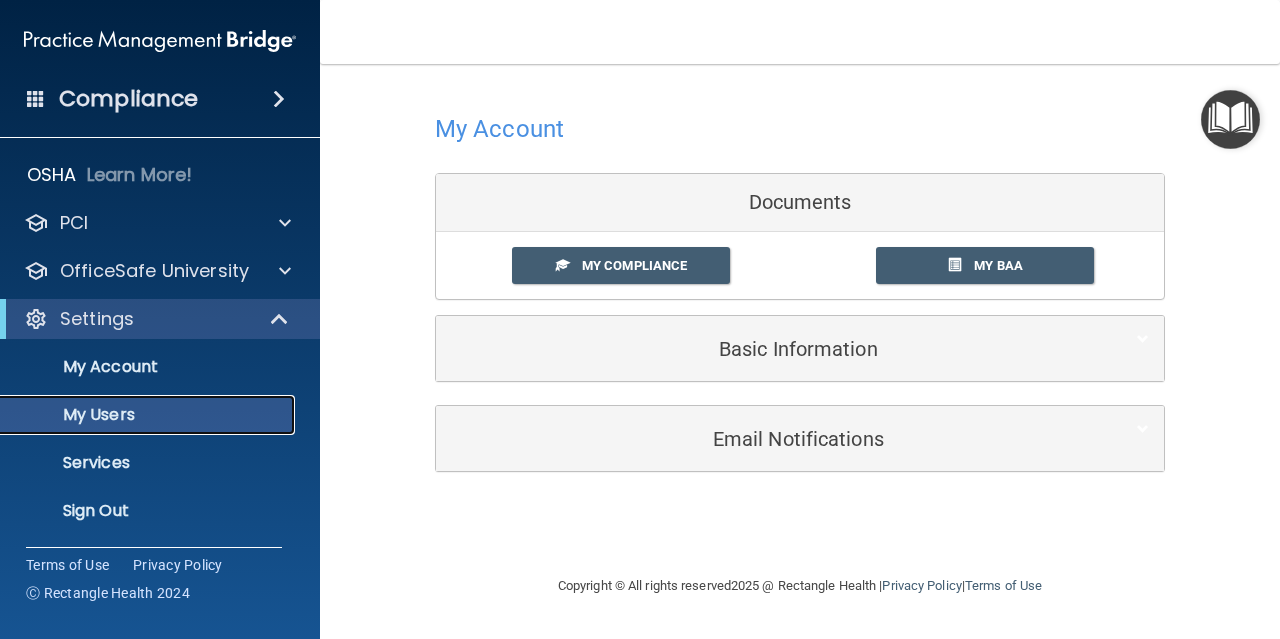 select on "20" 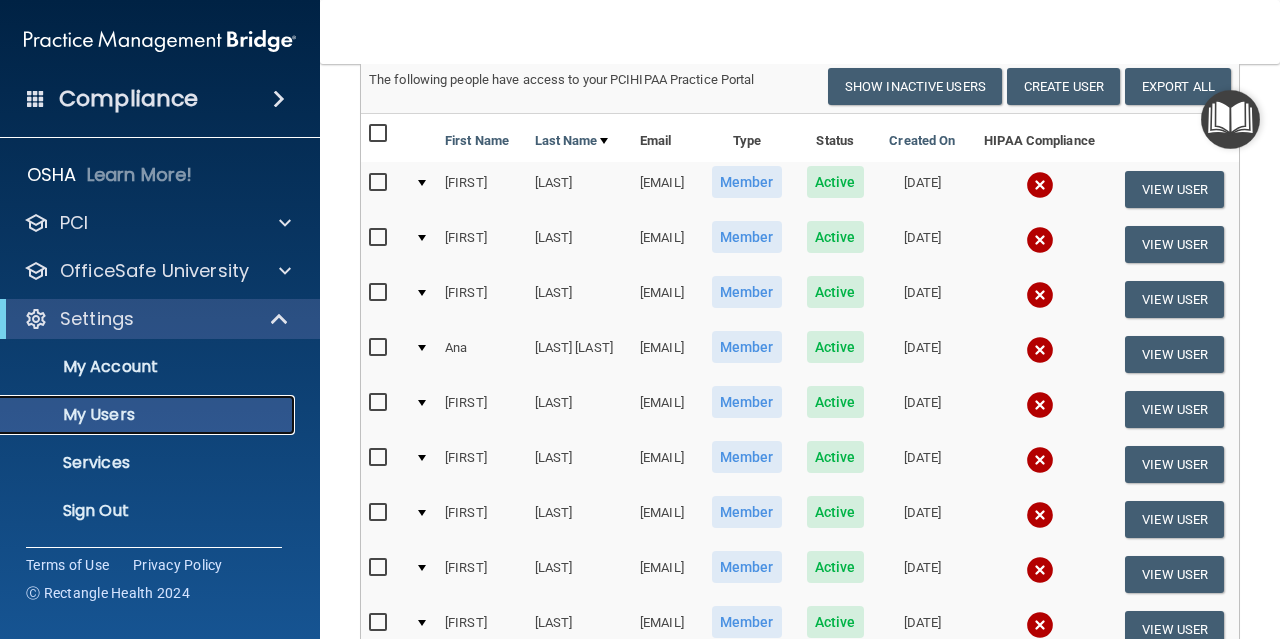 scroll, scrollTop: 0, scrollLeft: 0, axis: both 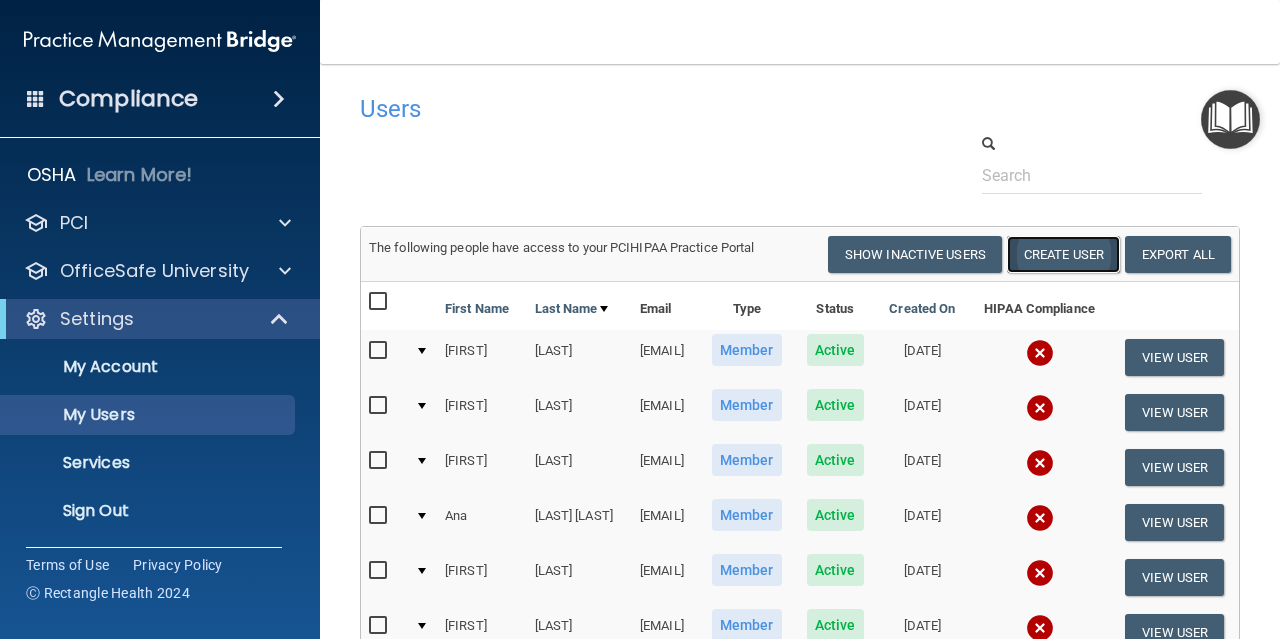 click on "Create User" at bounding box center (1063, 254) 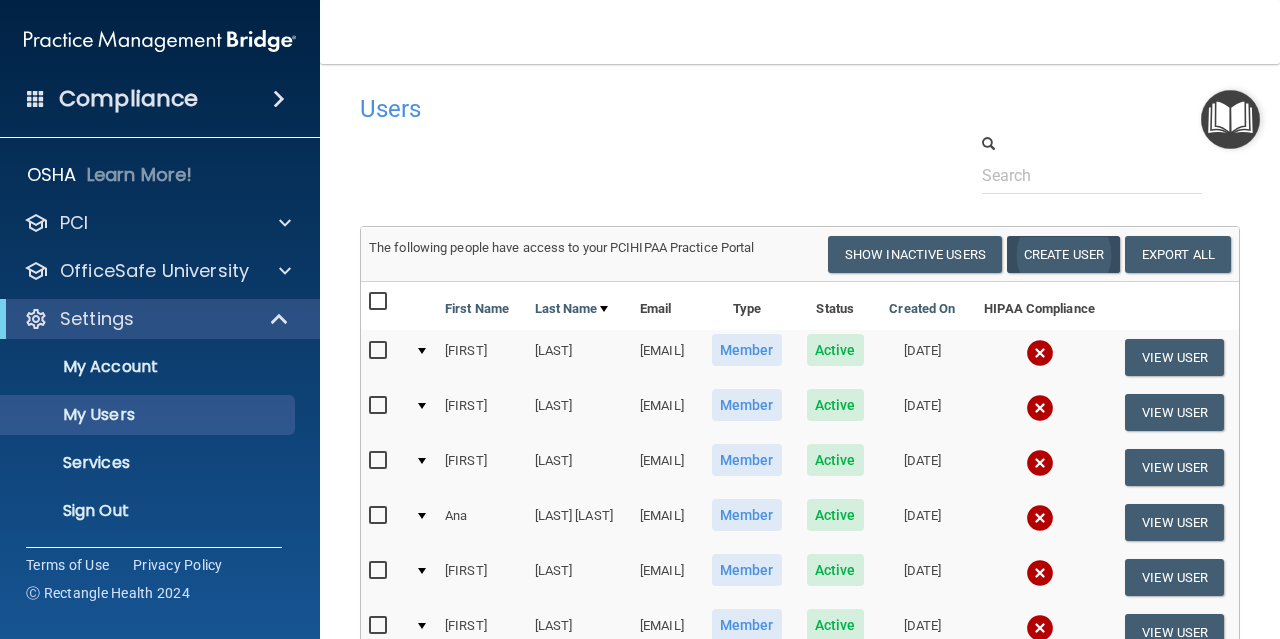 scroll, scrollTop: 0, scrollLeft: 0, axis: both 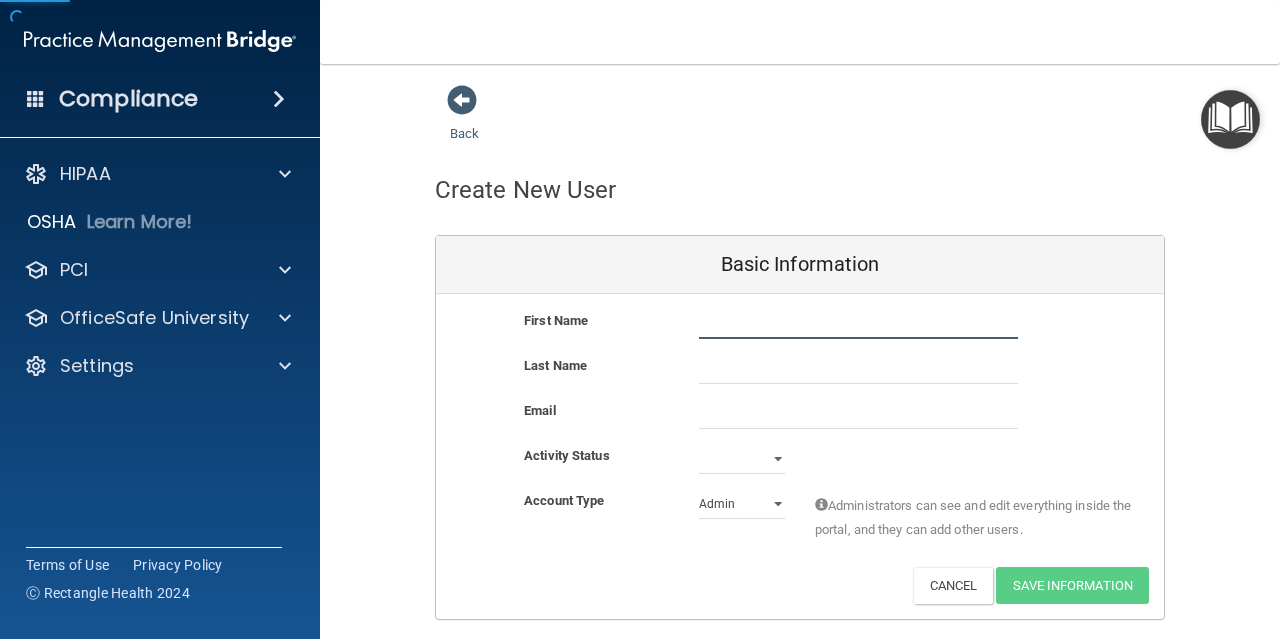 click at bounding box center (858, 324) 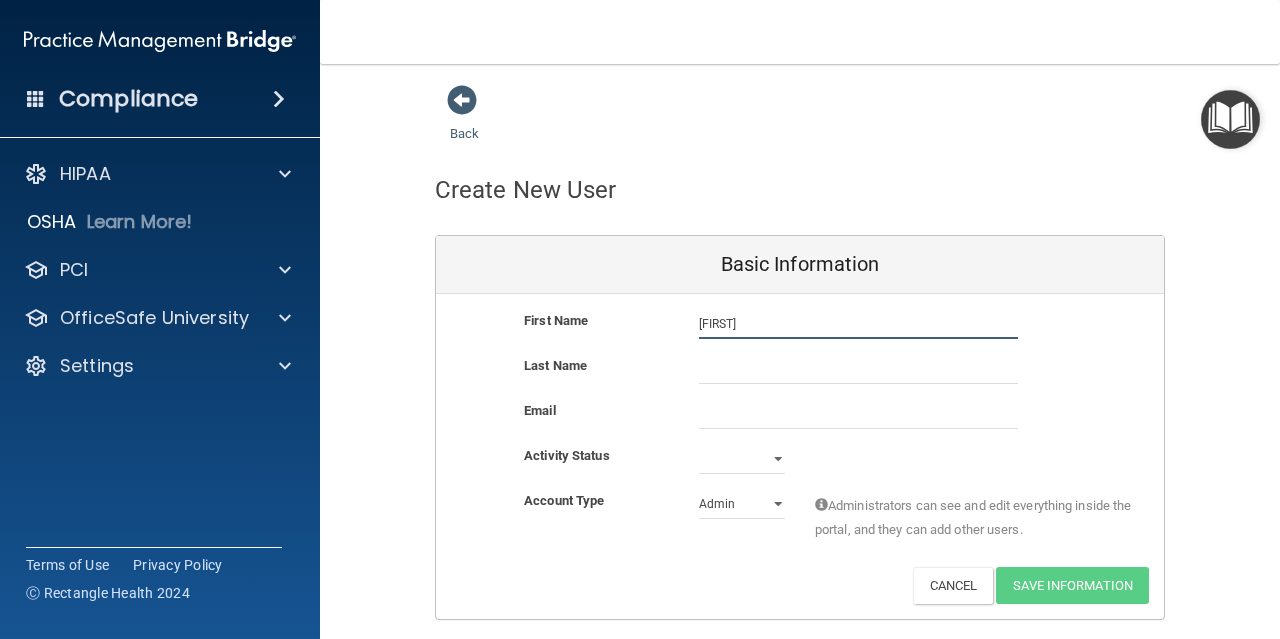 type on "[FIRST]" 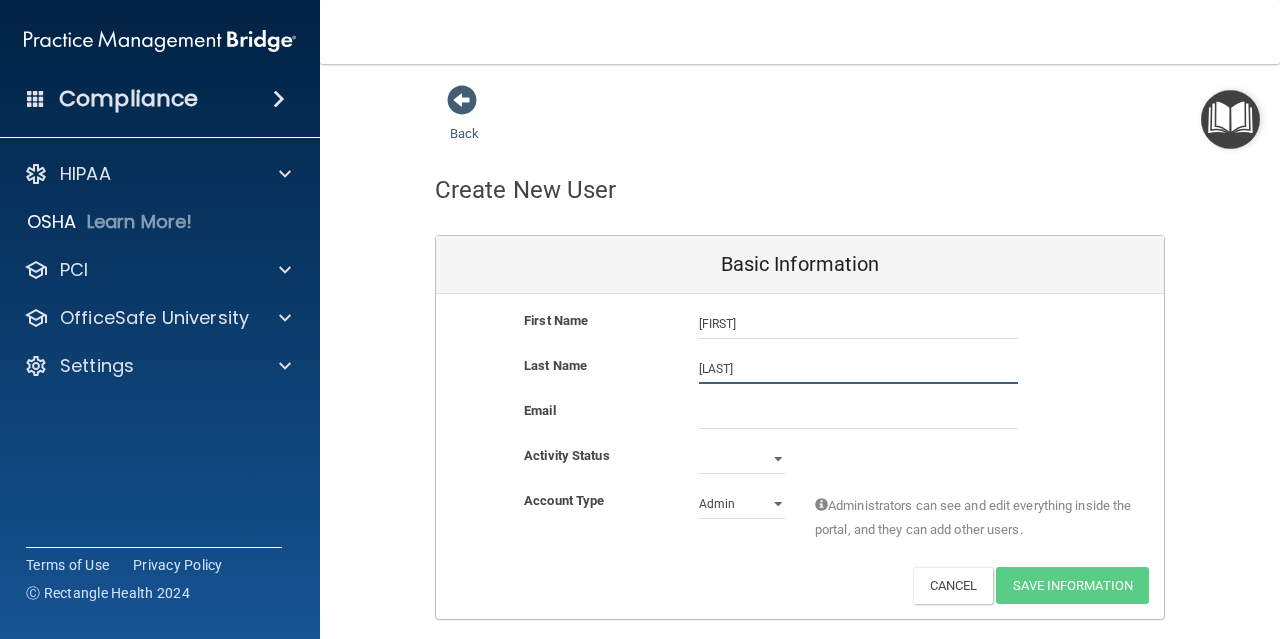 type on "[LAST]" 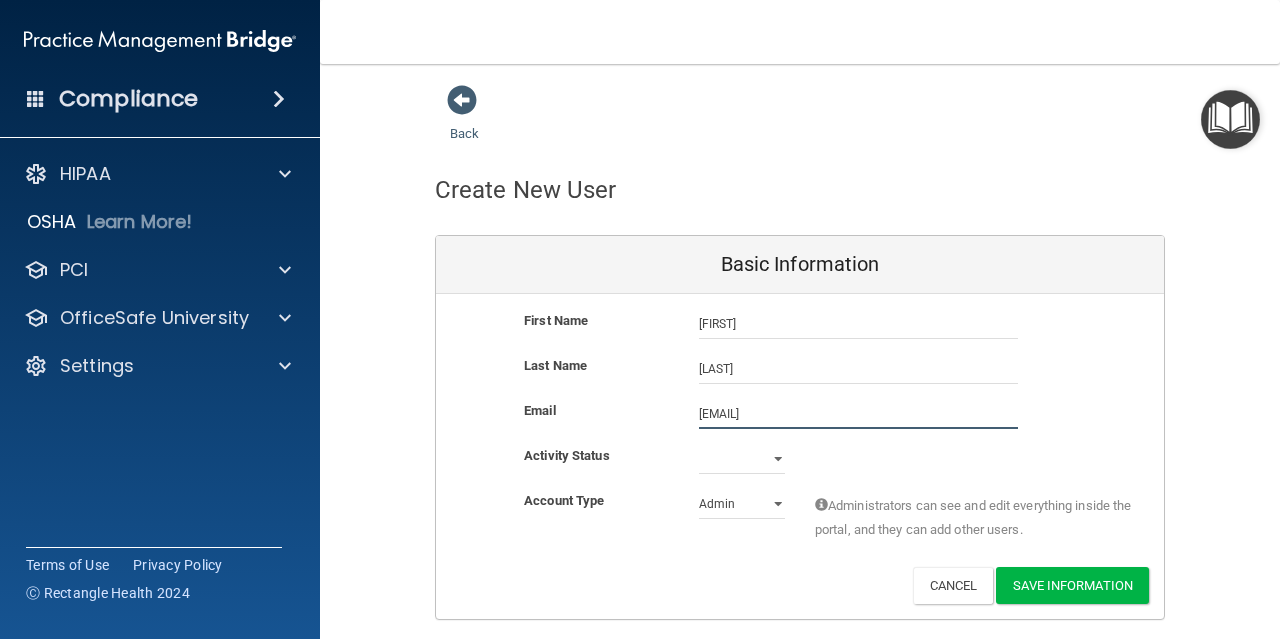 type on "[EMAIL]" 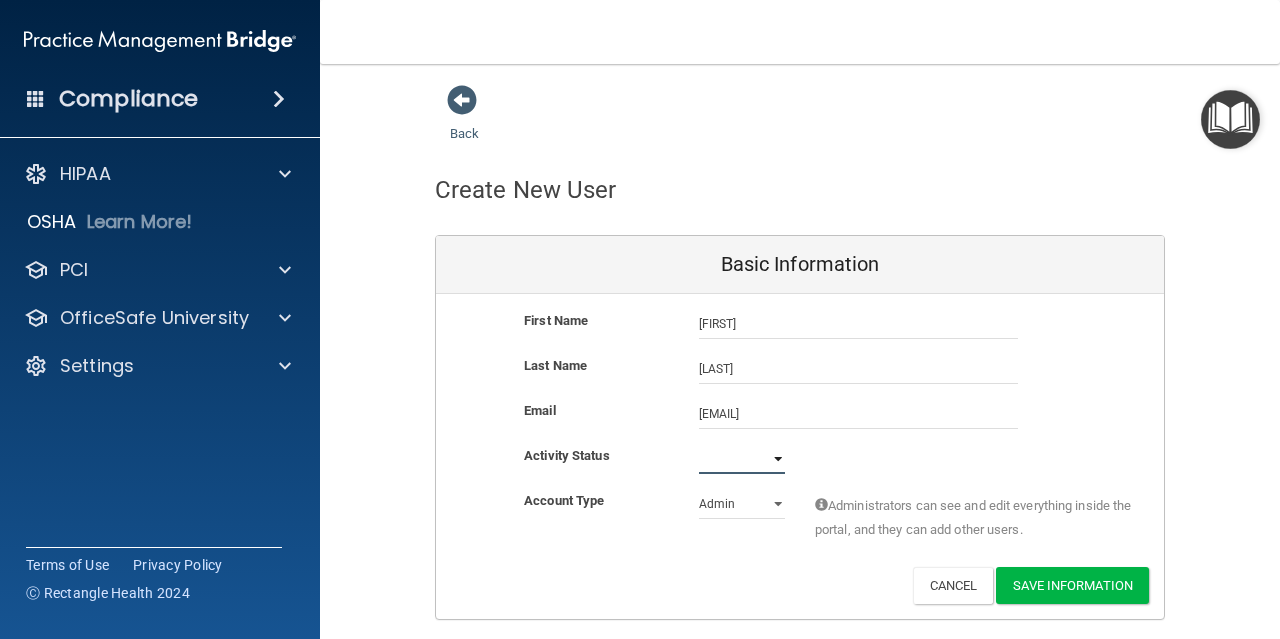 click on "Active  Inactive" at bounding box center [742, 459] 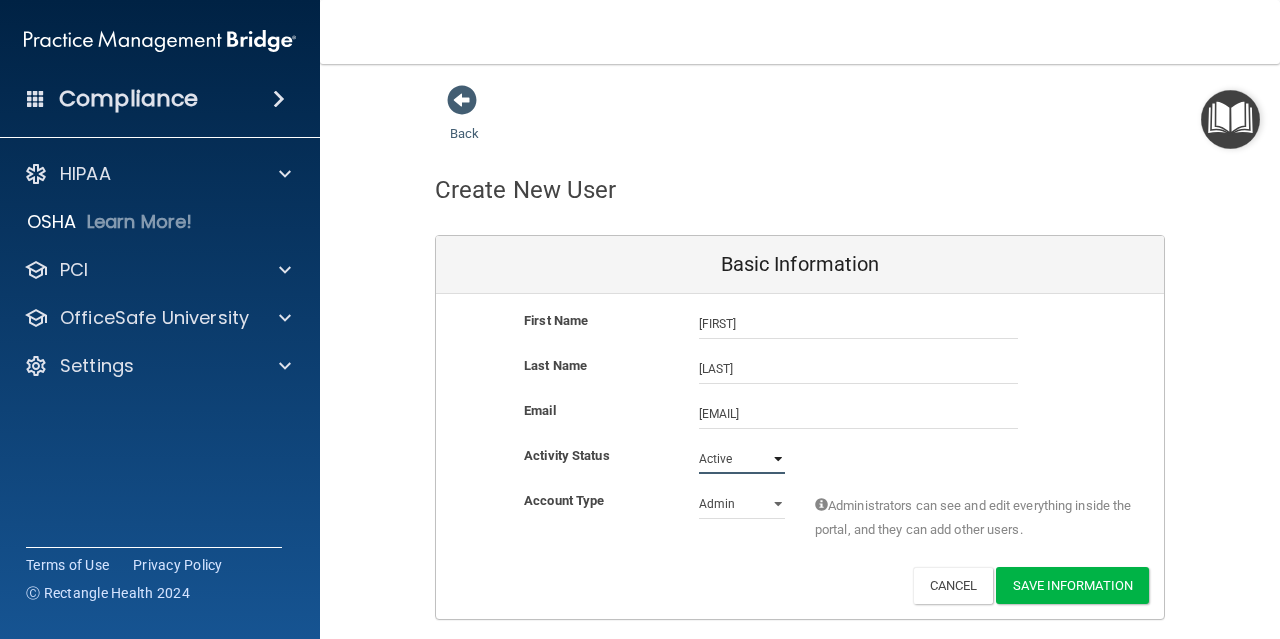 click on "Active  Inactive" at bounding box center (742, 459) 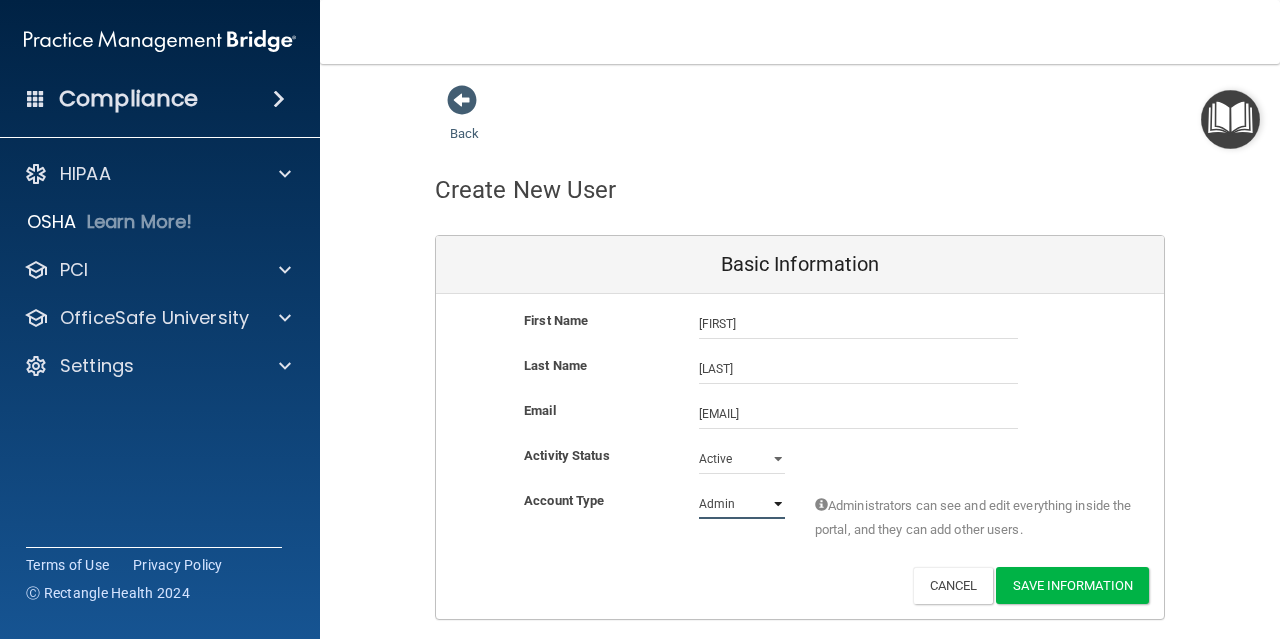 click on "Admin  Member" at bounding box center (742, 504) 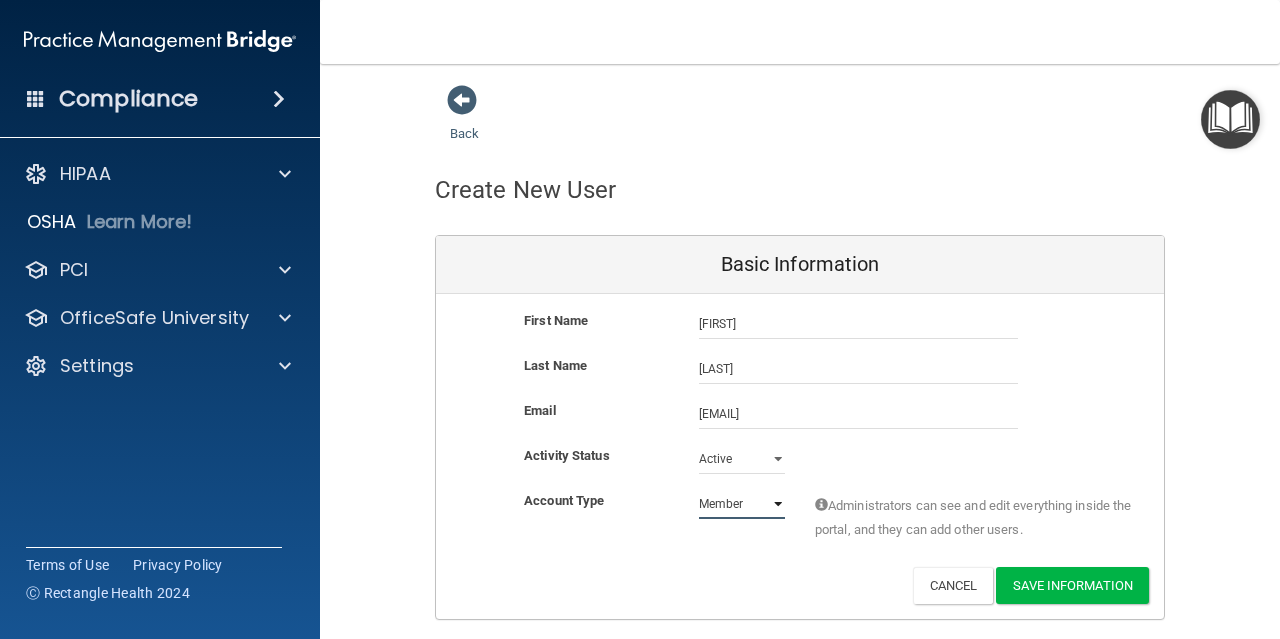 click on "Admin  Member" at bounding box center [742, 504] 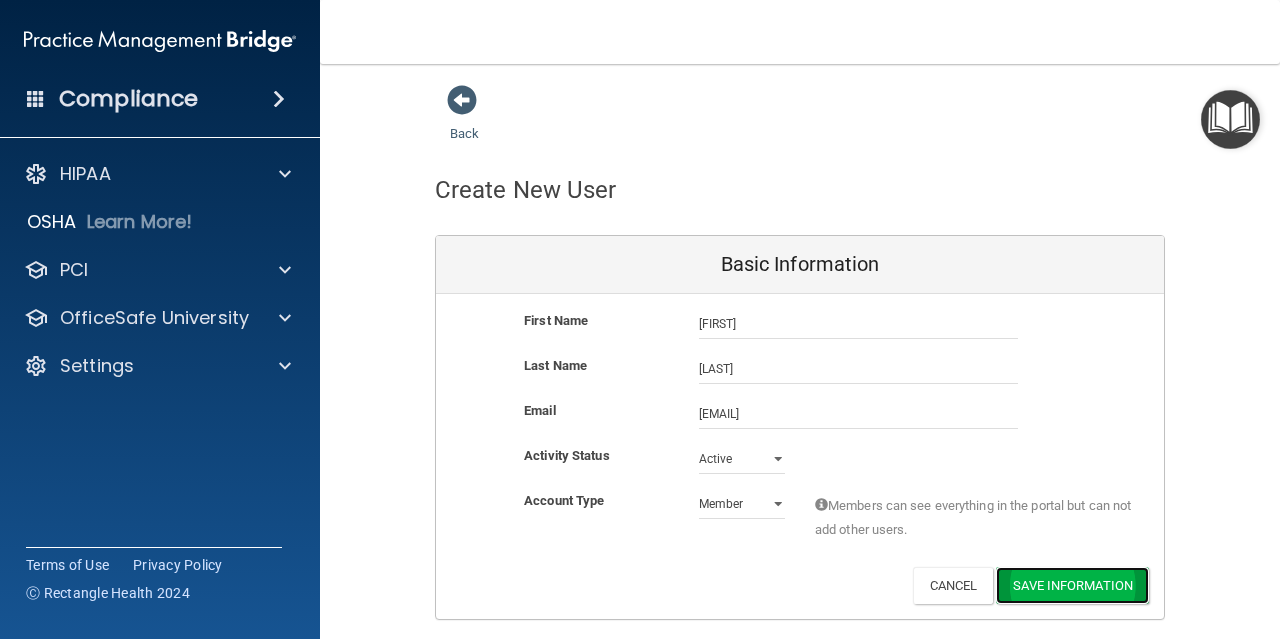 click on "Save Information" at bounding box center (1072, 585) 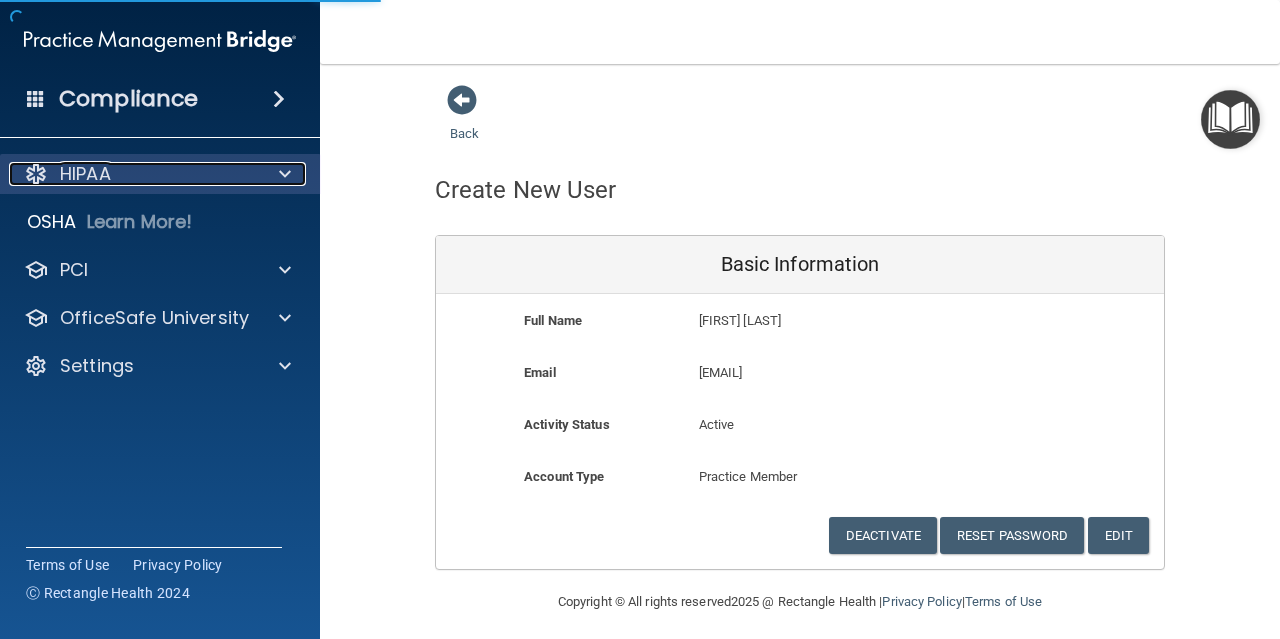 click on "HIPAA" at bounding box center (133, 174) 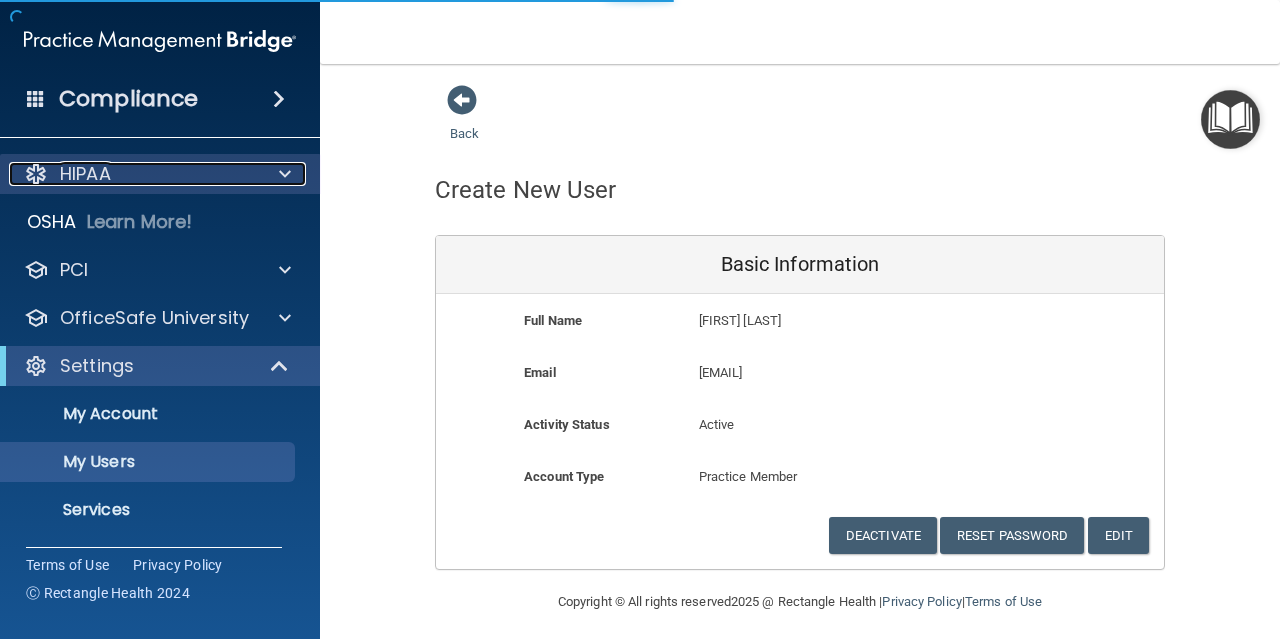click on "HIPAA" at bounding box center (133, 174) 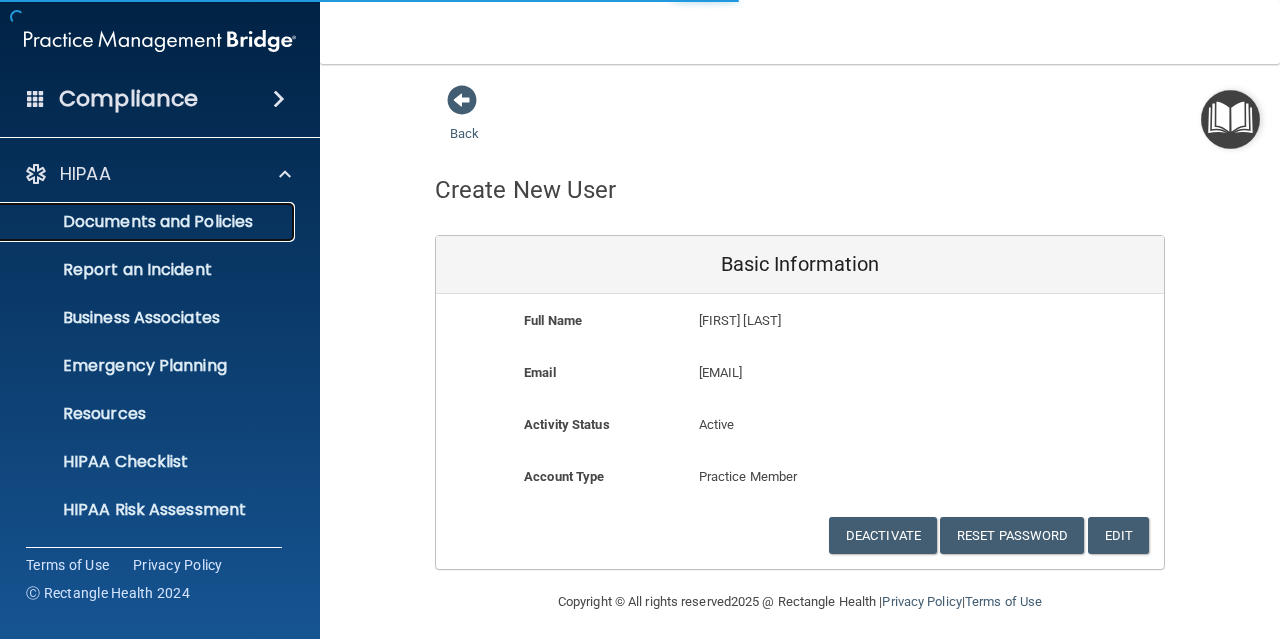 click on "Documents and Policies" at bounding box center [149, 222] 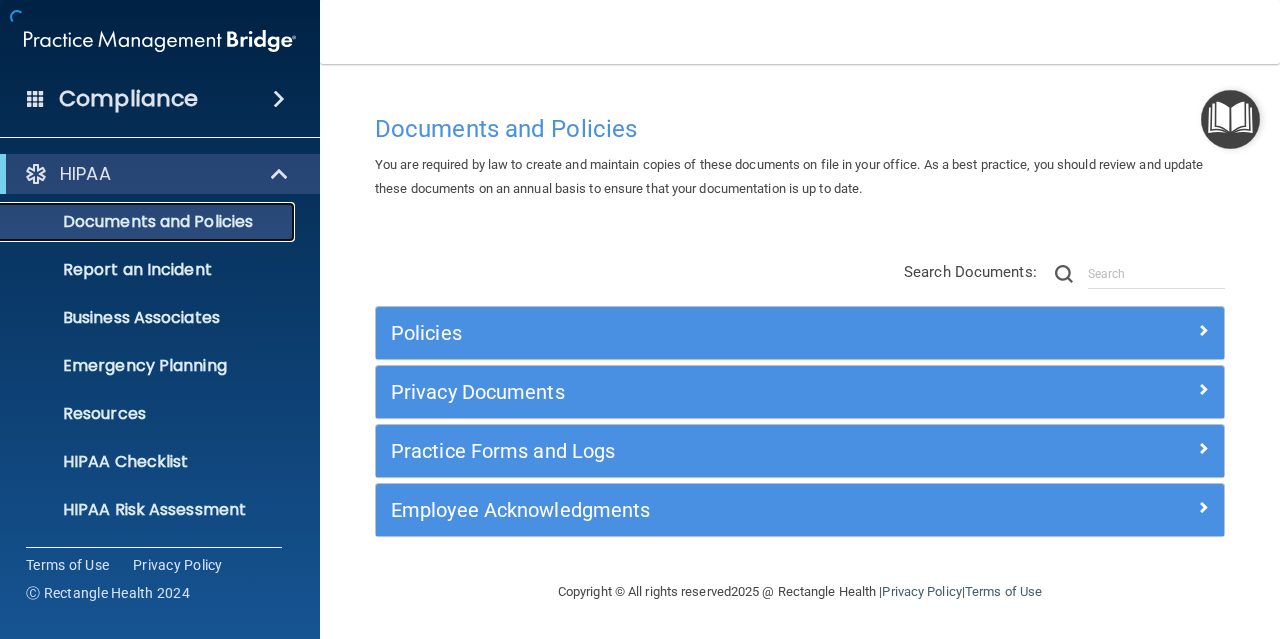 scroll, scrollTop: 1, scrollLeft: 0, axis: vertical 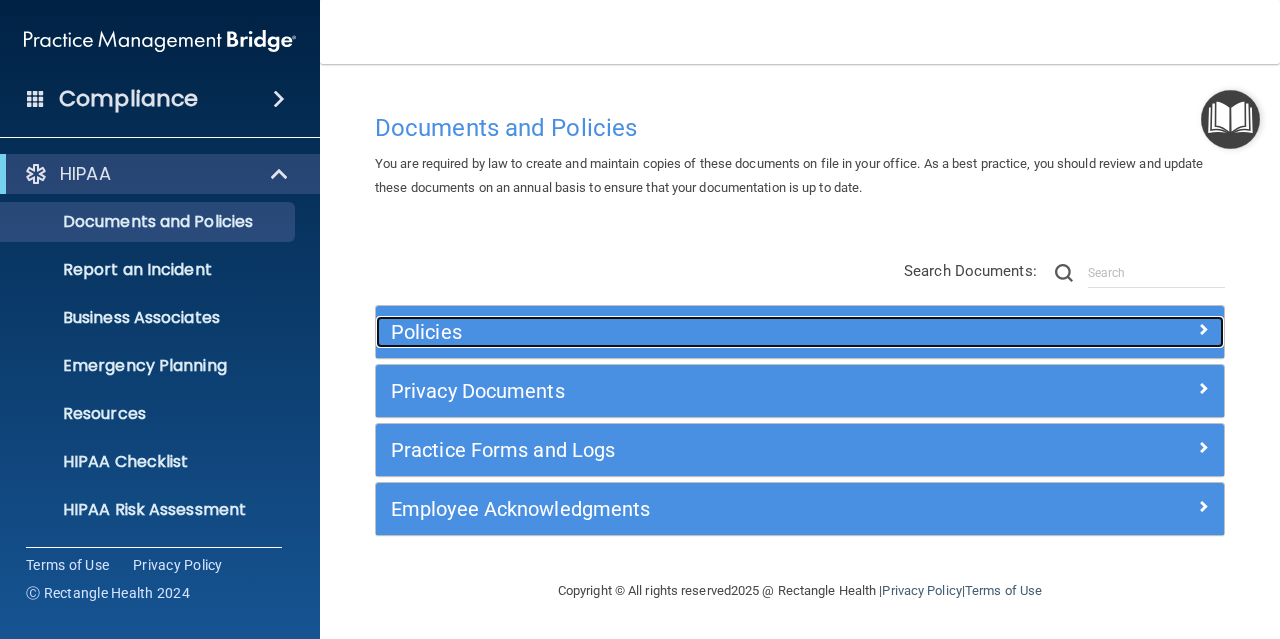 click on "Policies" at bounding box center [694, 332] 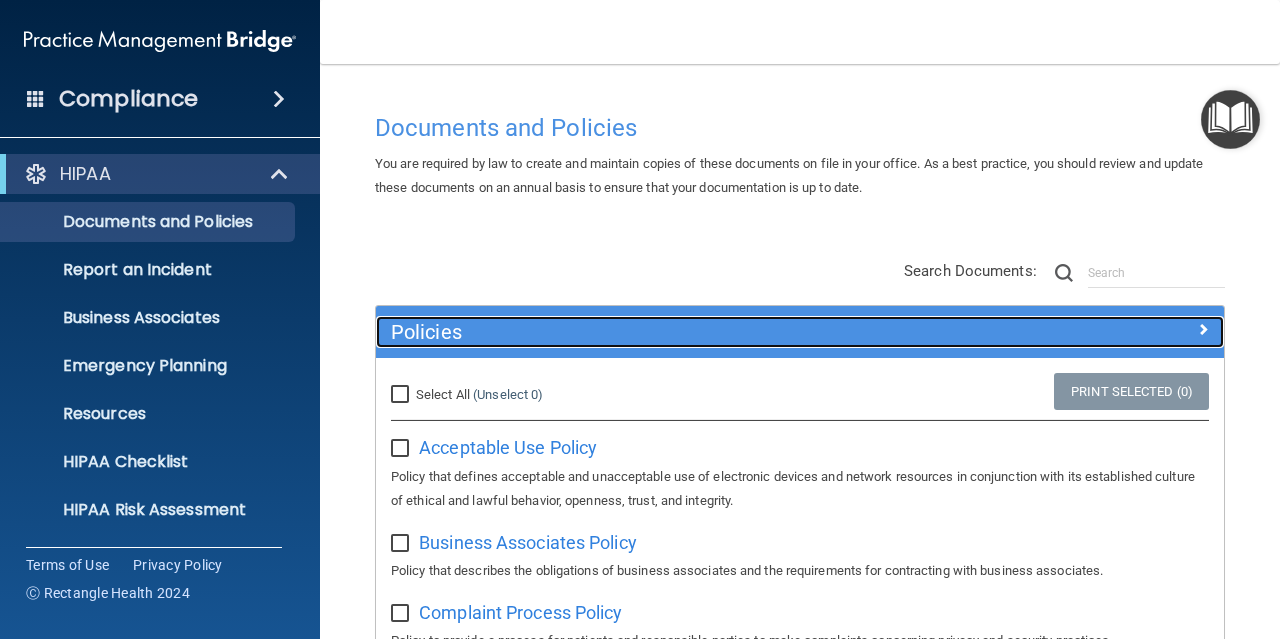 scroll, scrollTop: 101, scrollLeft: 0, axis: vertical 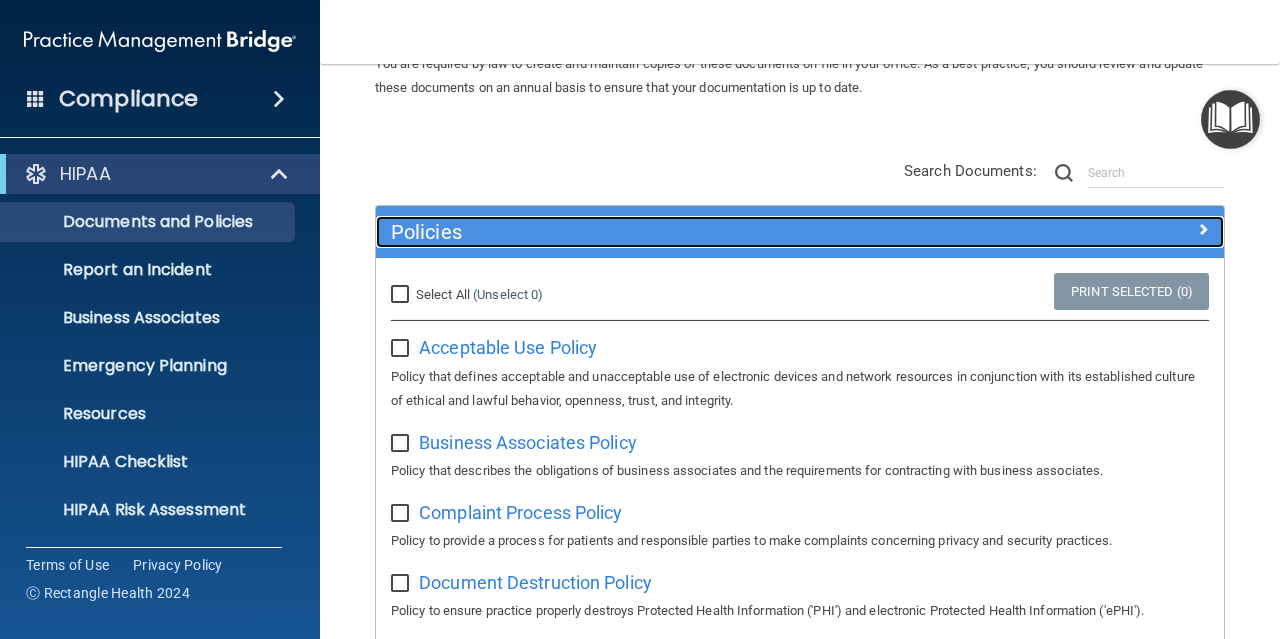 click on "Policies" at bounding box center [694, 232] 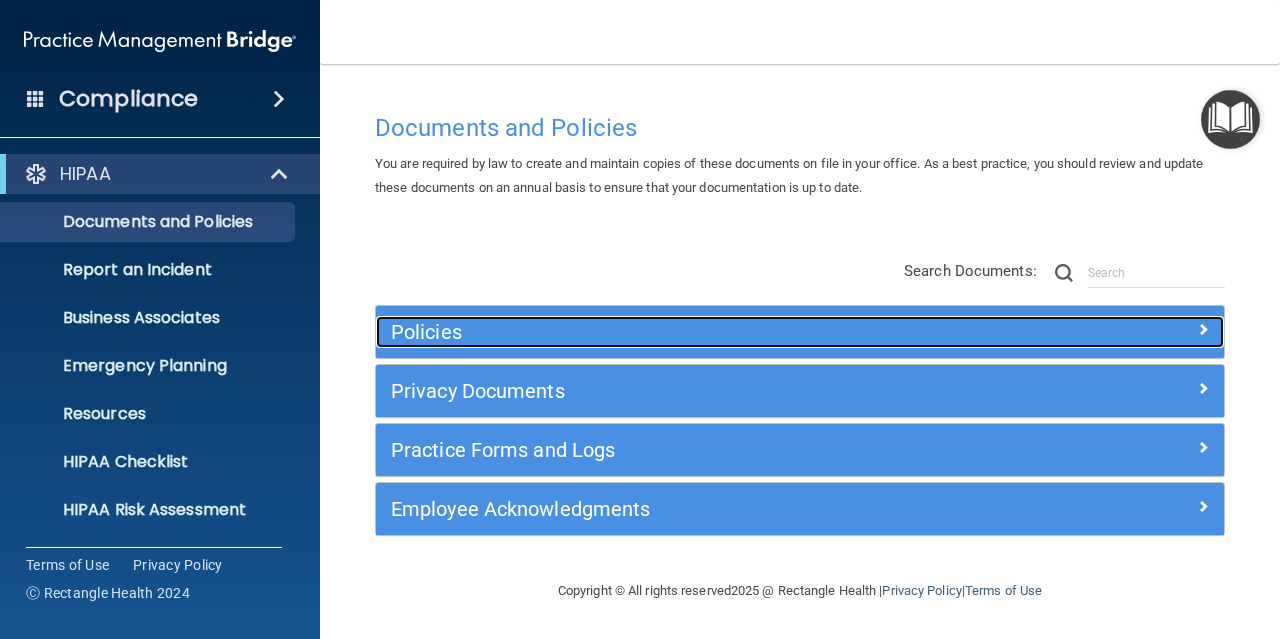 scroll, scrollTop: 1, scrollLeft: 0, axis: vertical 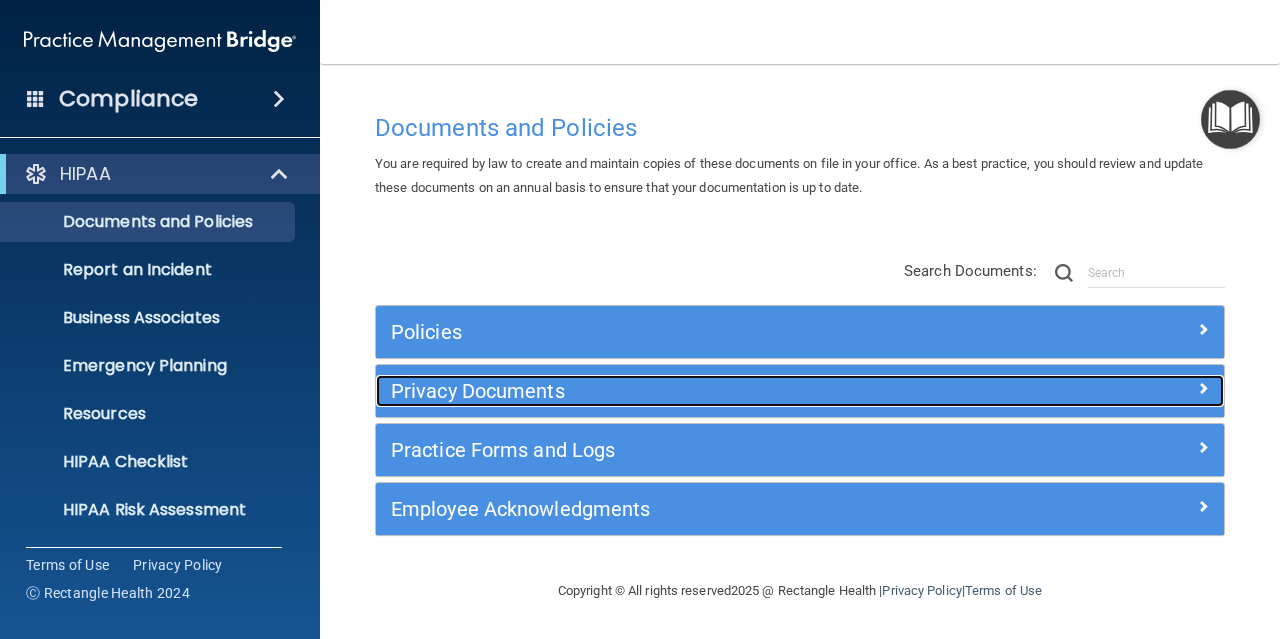 click on "Privacy Documents" at bounding box center (694, 391) 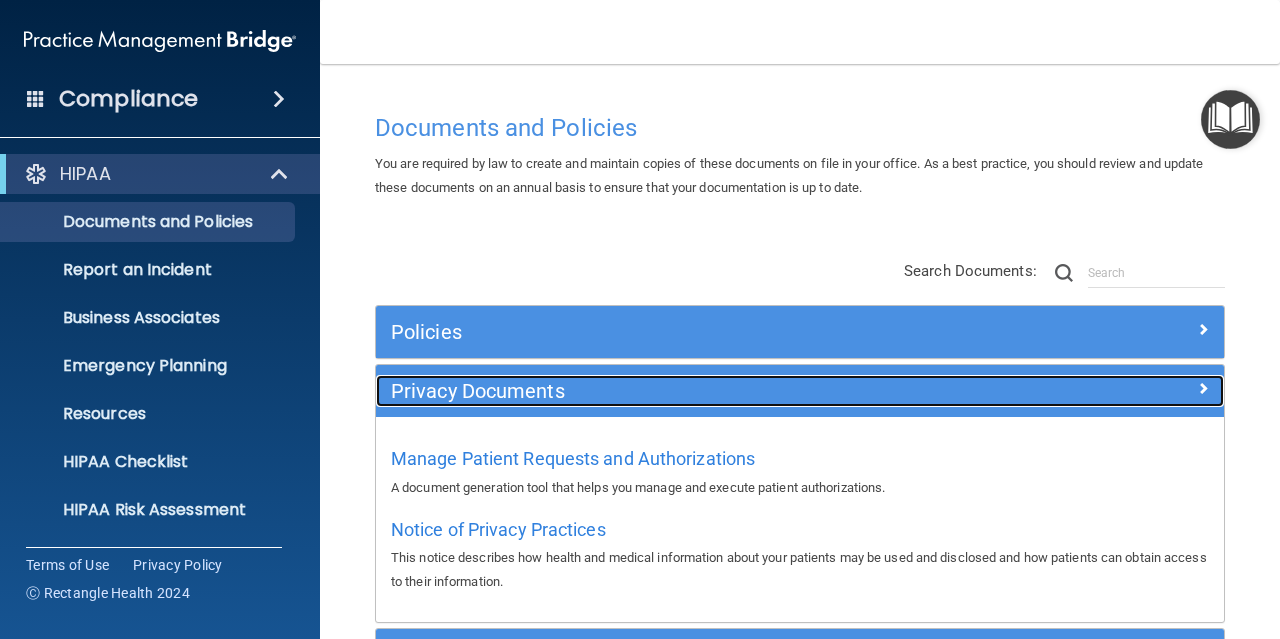 click on "Privacy Documents" at bounding box center [694, 391] 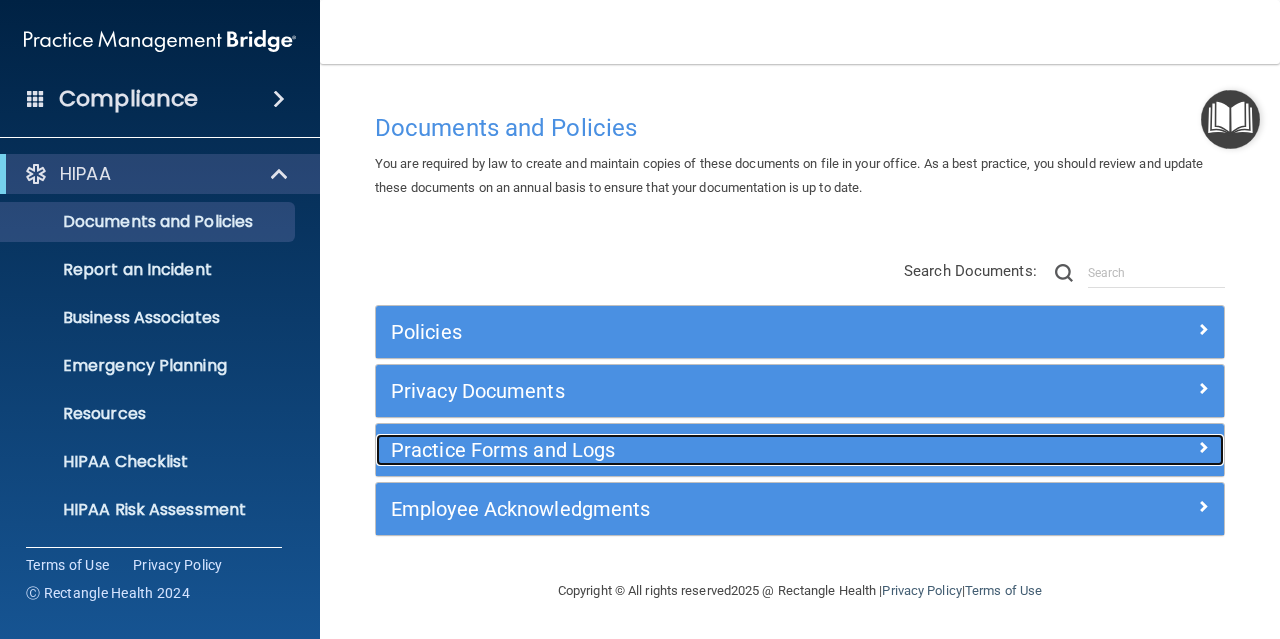 click on "Practice Forms and Logs" at bounding box center (694, 450) 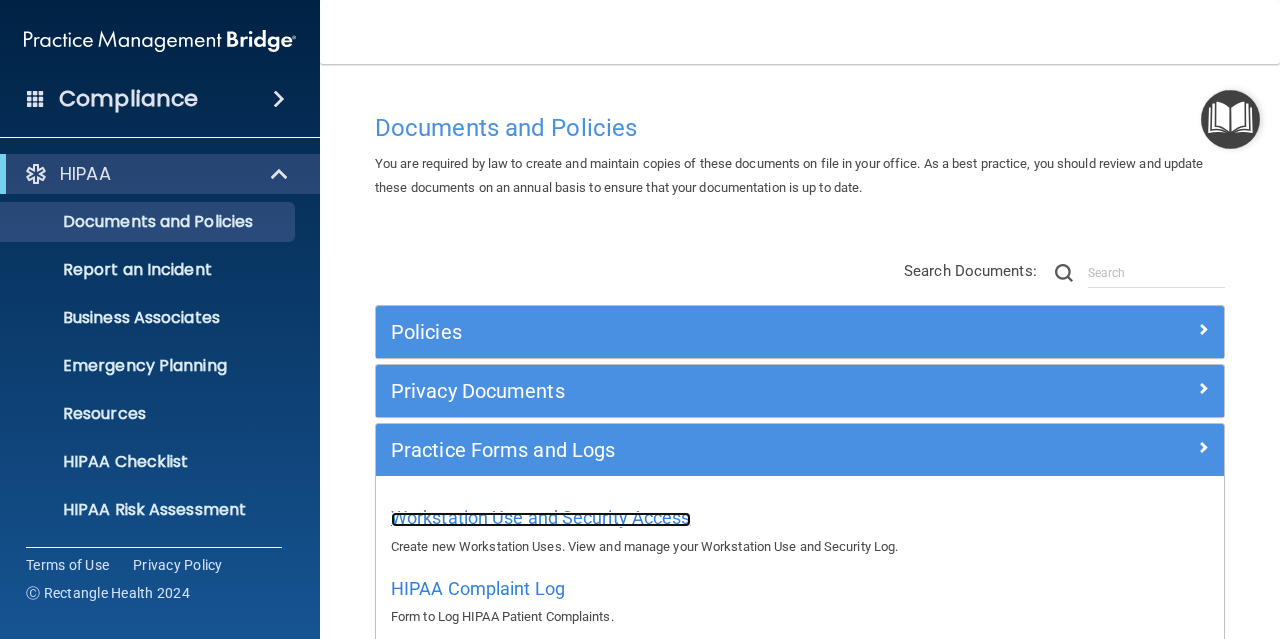 click on "Workstation Use and Security Access" at bounding box center [541, 517] 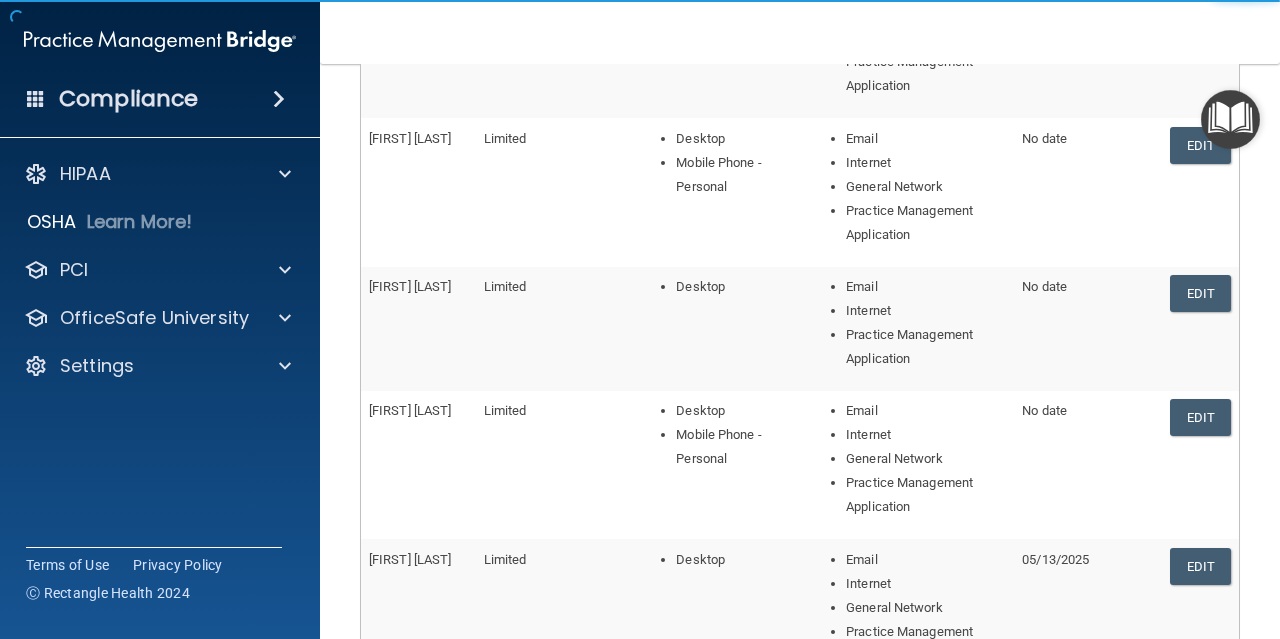 scroll, scrollTop: 764, scrollLeft: 0, axis: vertical 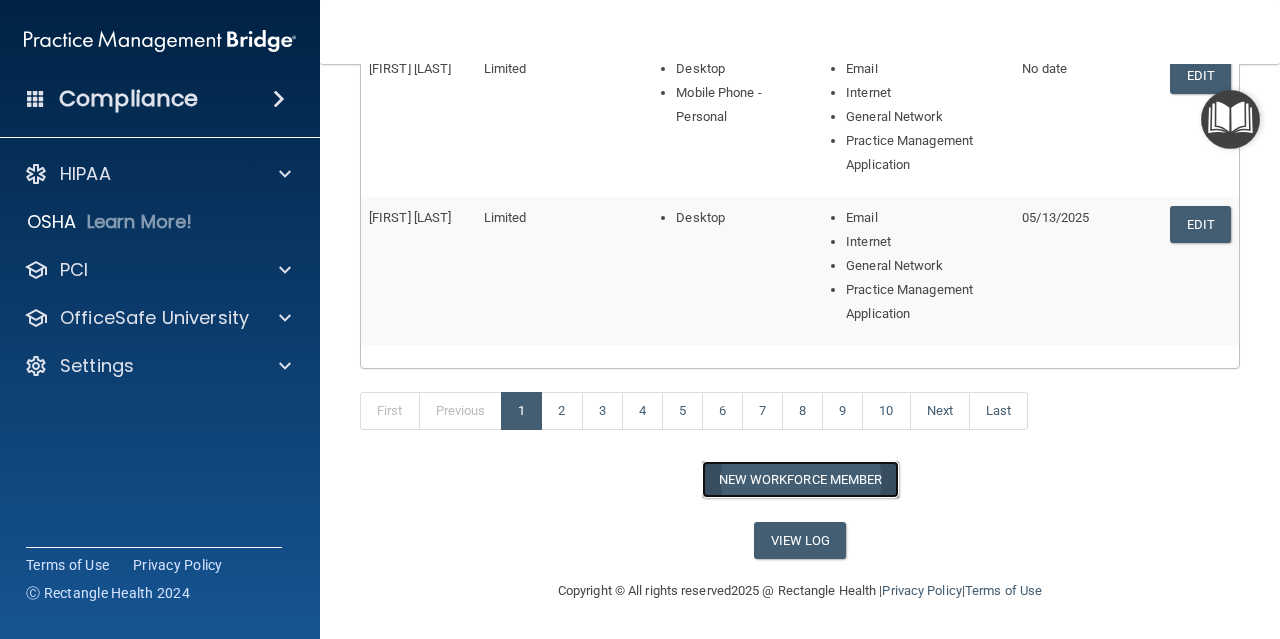 click on "New Workforce Member" at bounding box center [800, 479] 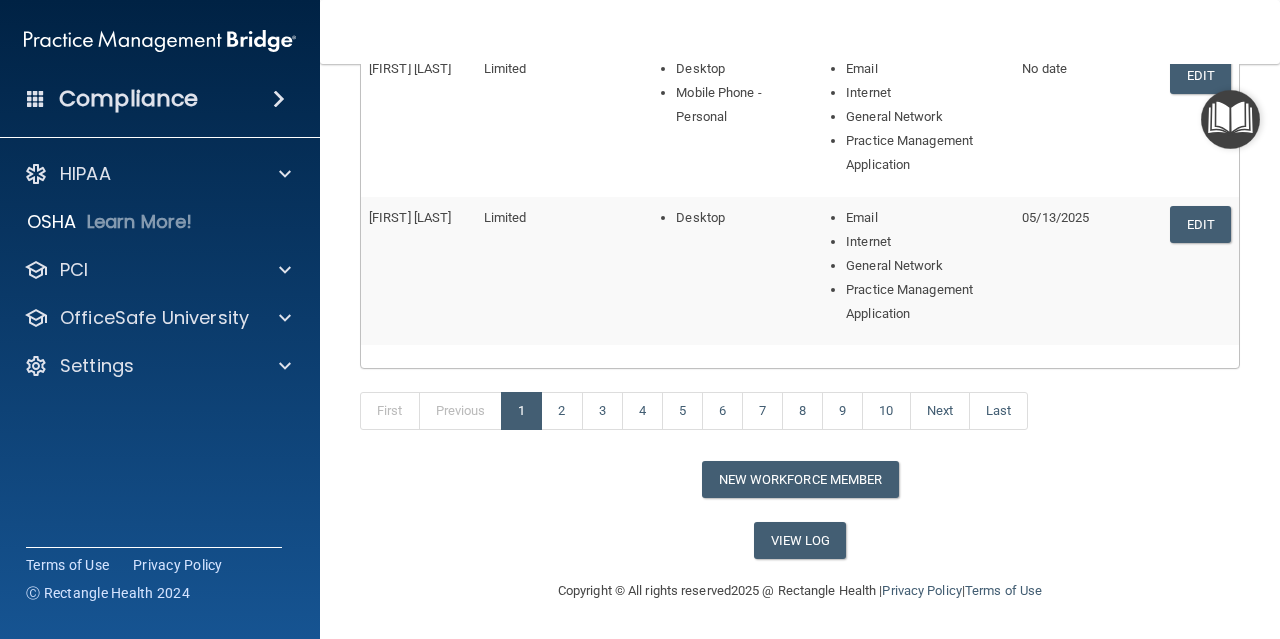 scroll, scrollTop: 0, scrollLeft: 0, axis: both 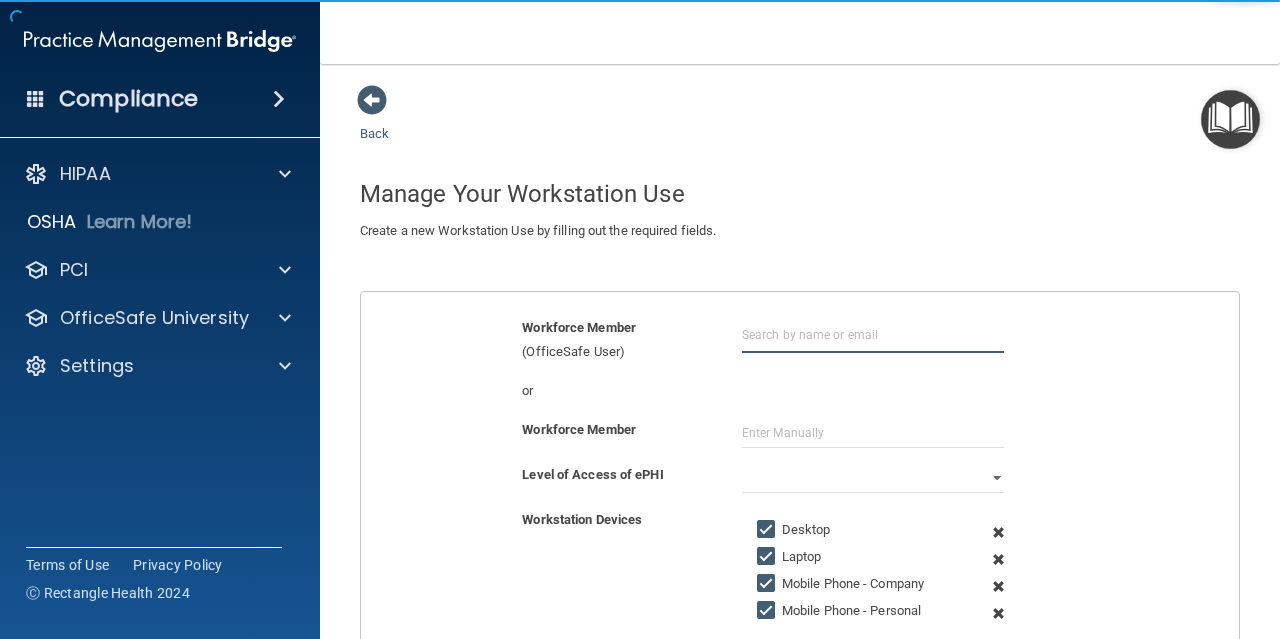 click at bounding box center (873, 334) 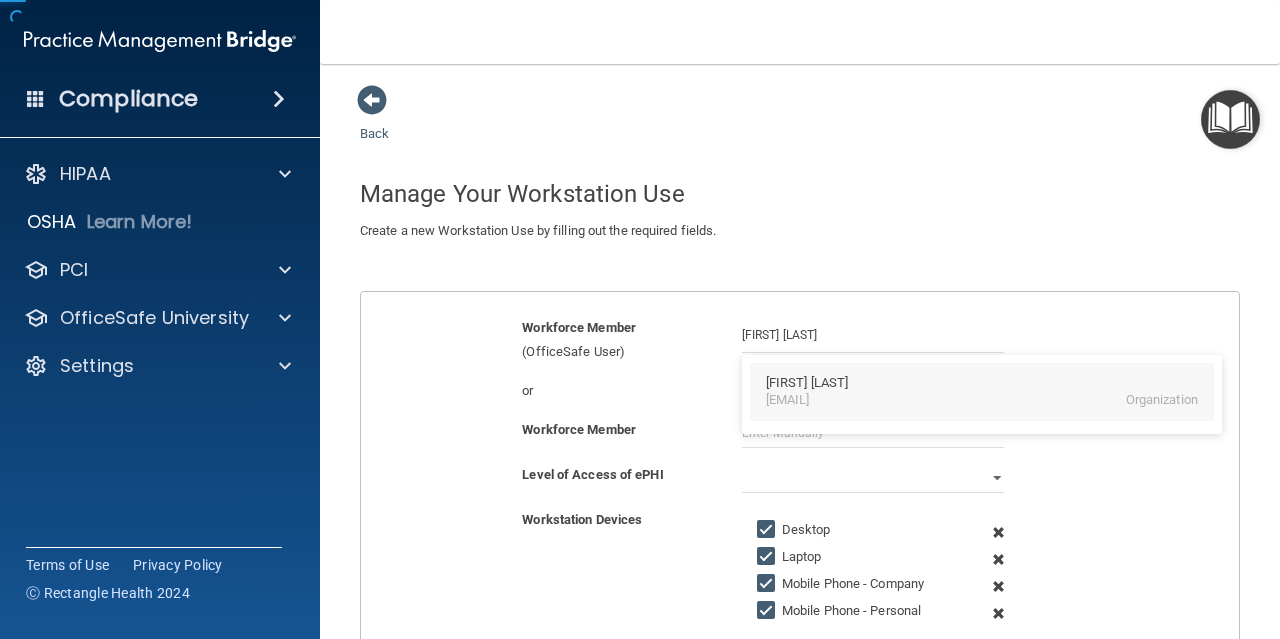 click on "[FIRST] [LAST]" at bounding box center [807, 383] 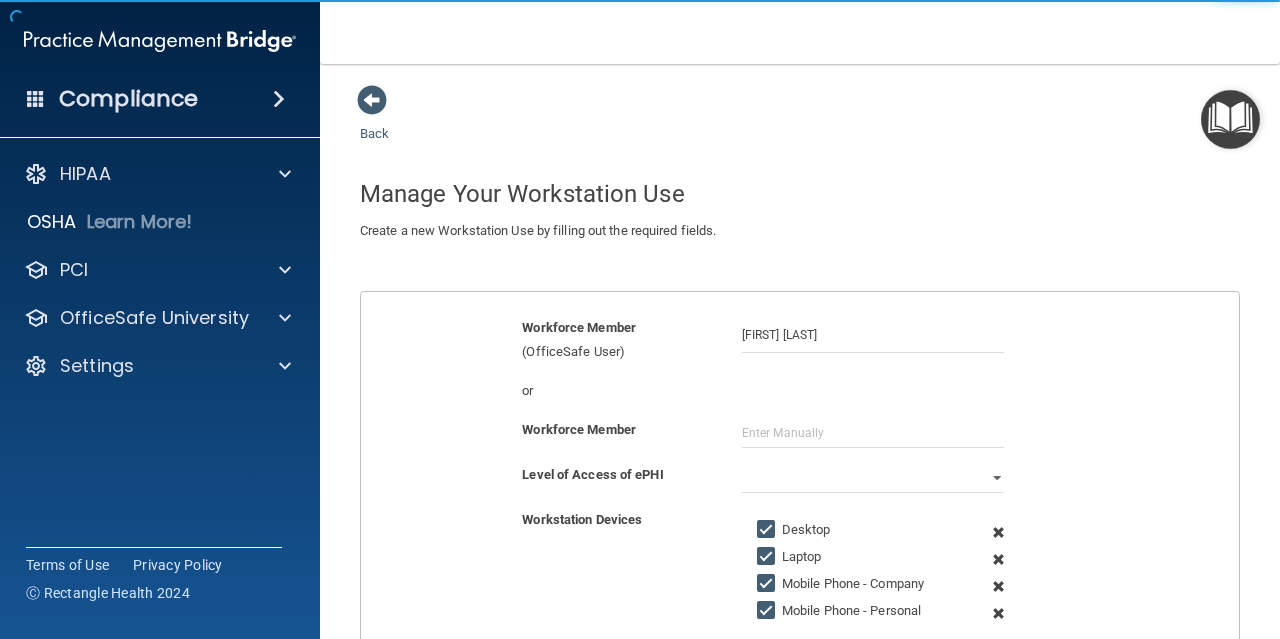 scroll, scrollTop: 200, scrollLeft: 0, axis: vertical 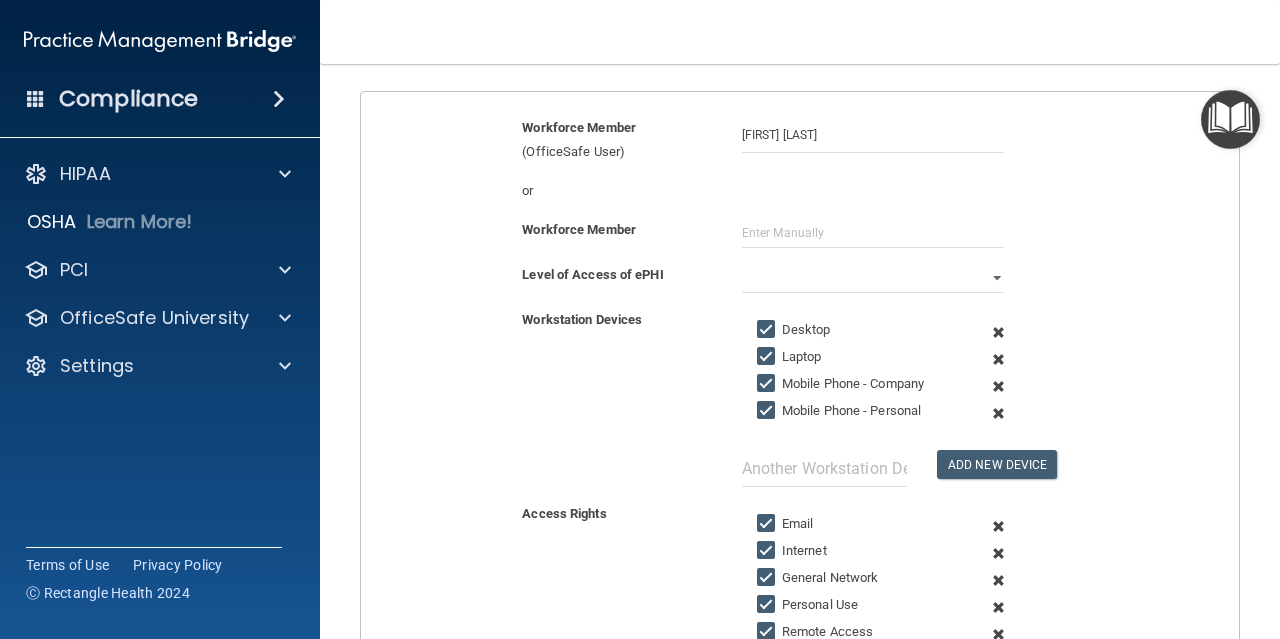 click on "Laptop" at bounding box center [768, 357] 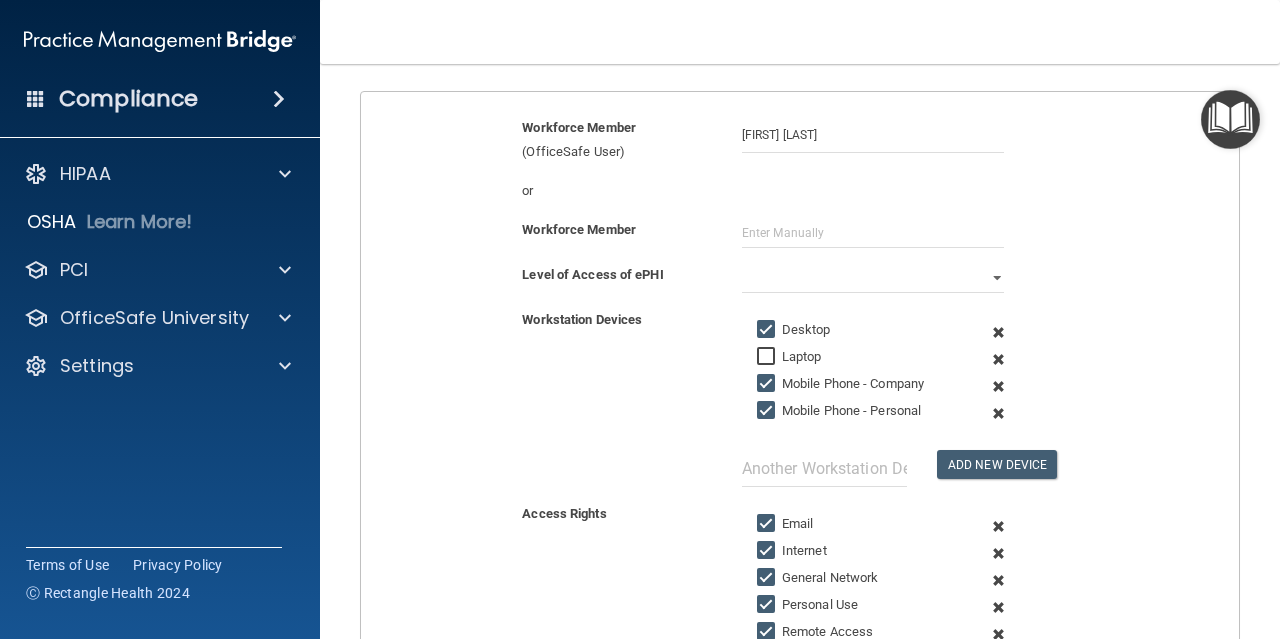 click on "Mobile Phone - Company" at bounding box center [768, 384] 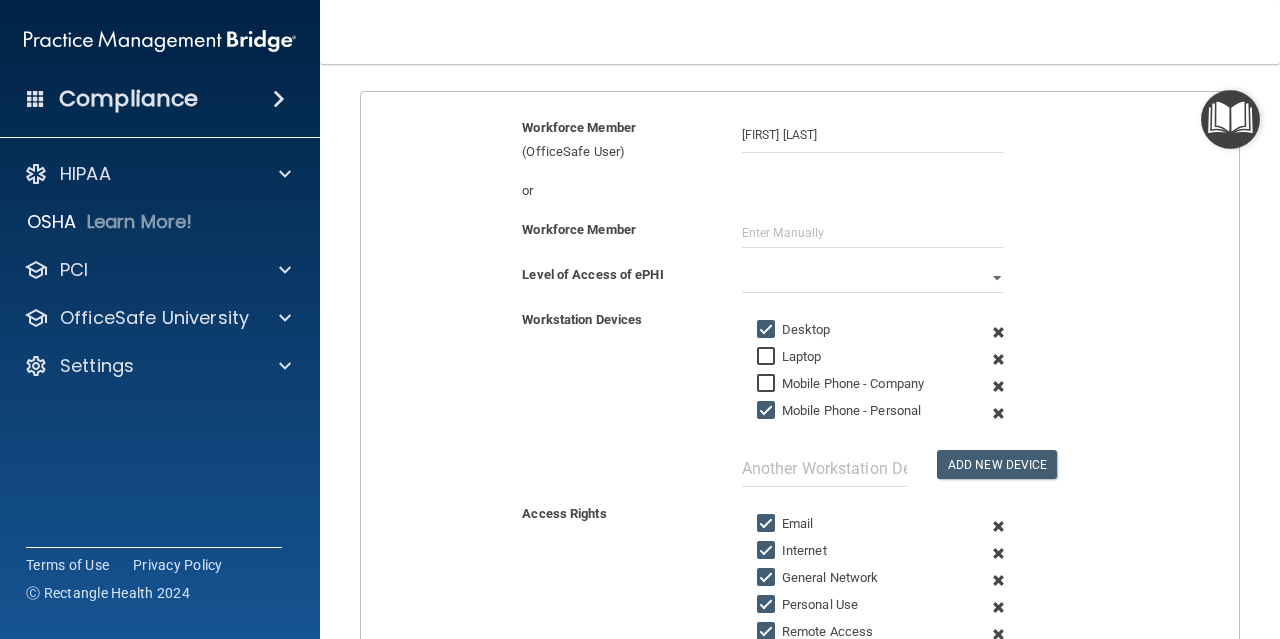 click on "Mobile Phone - Personal" at bounding box center [768, 411] 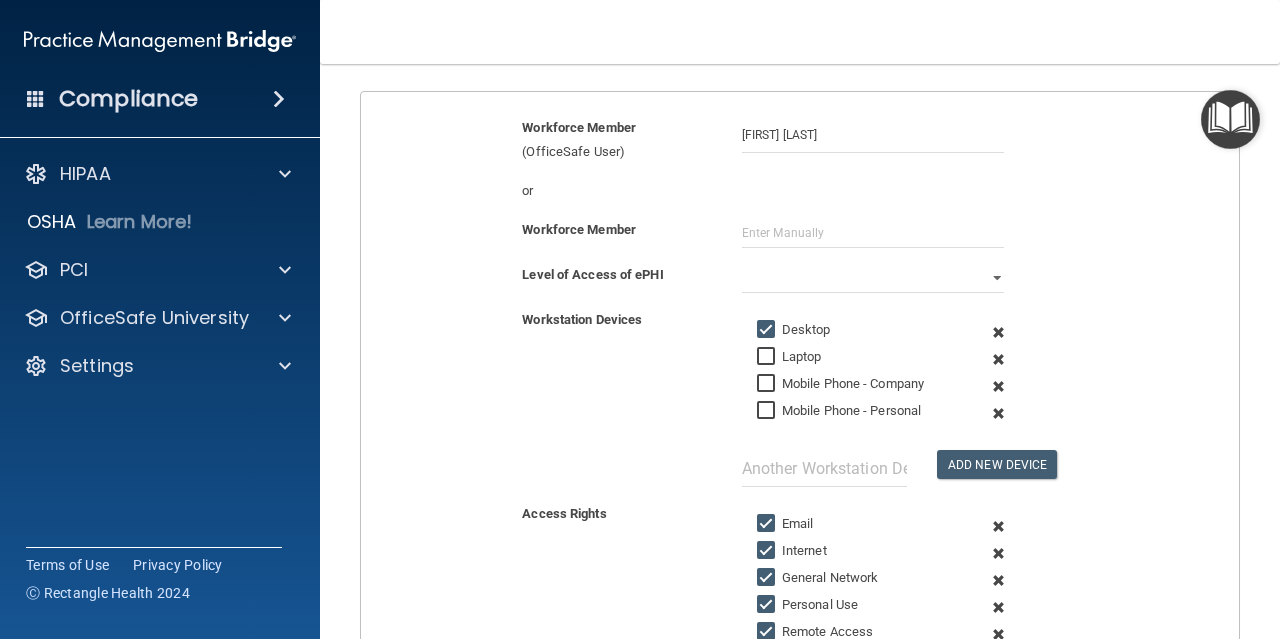 scroll, scrollTop: 300, scrollLeft: 0, axis: vertical 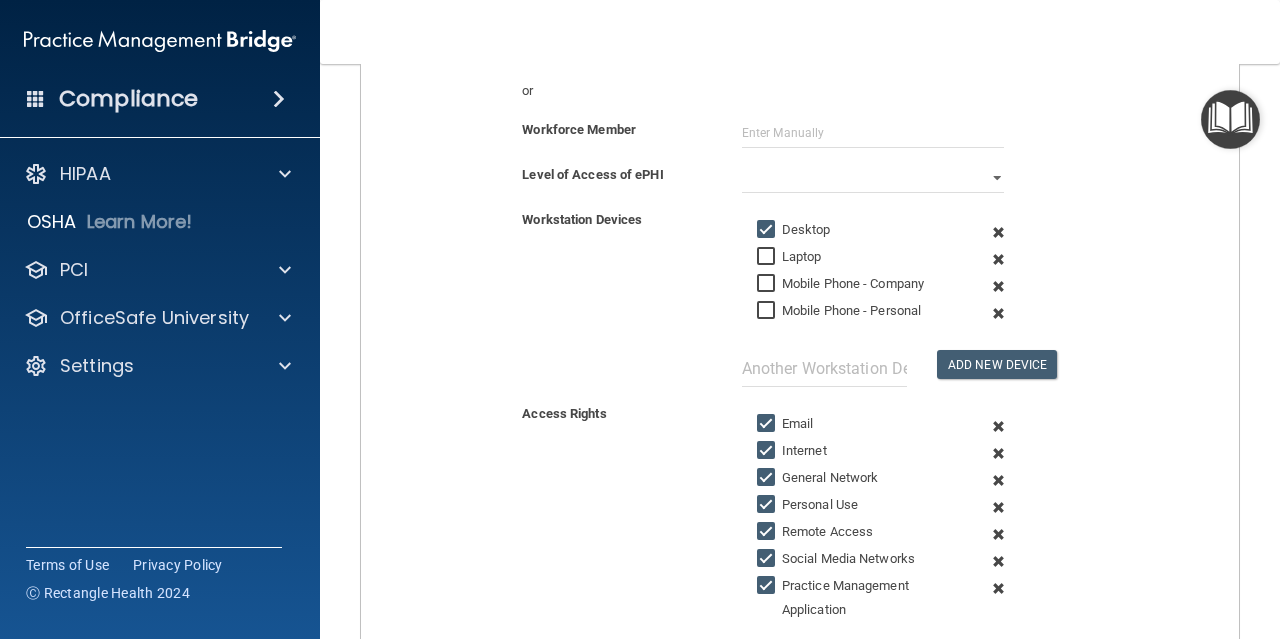 click on "Email" at bounding box center (768, 424) 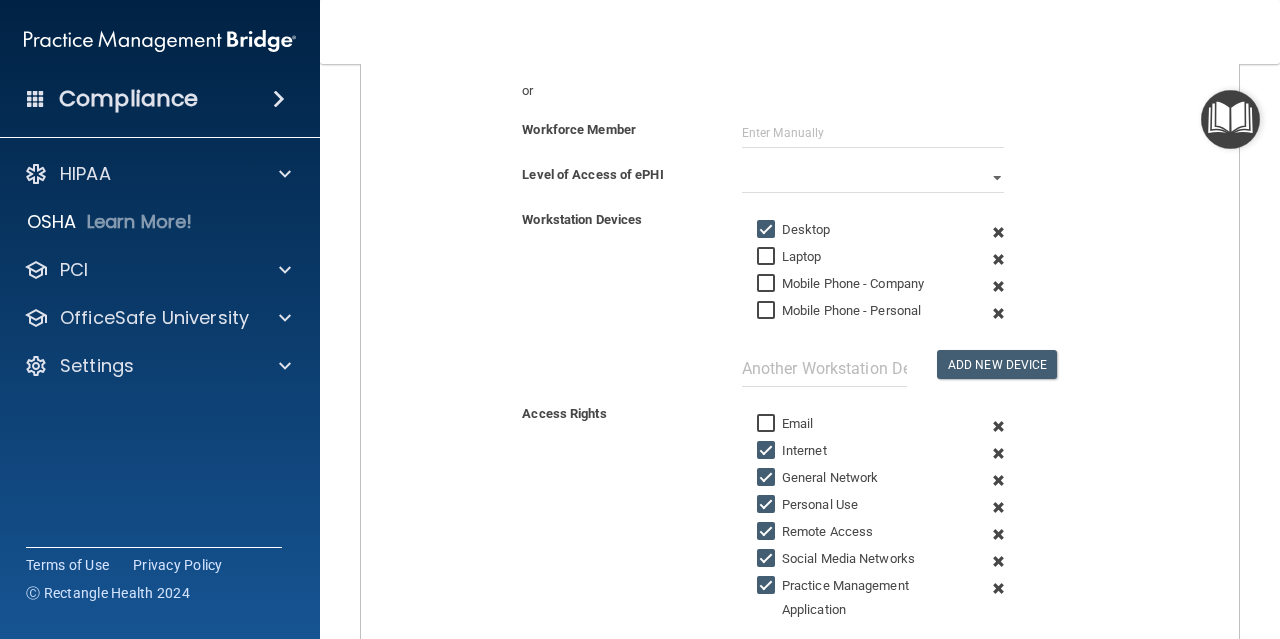 click on "Email" at bounding box center (768, 424) 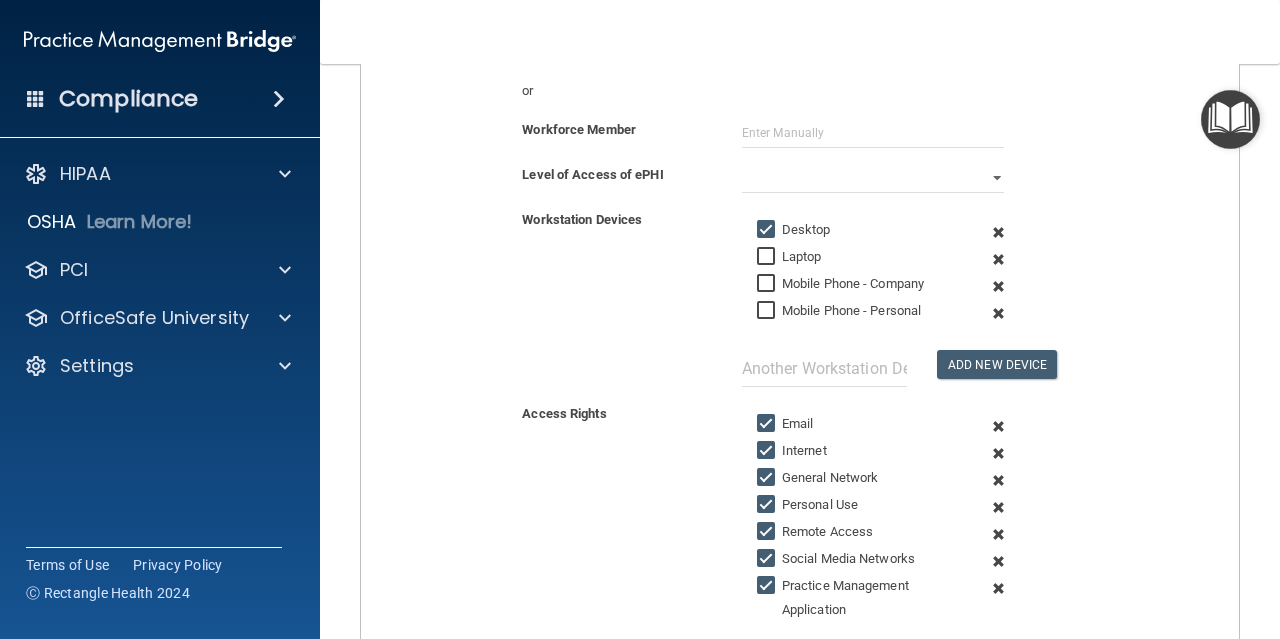 click on "Internet" at bounding box center (768, 451) 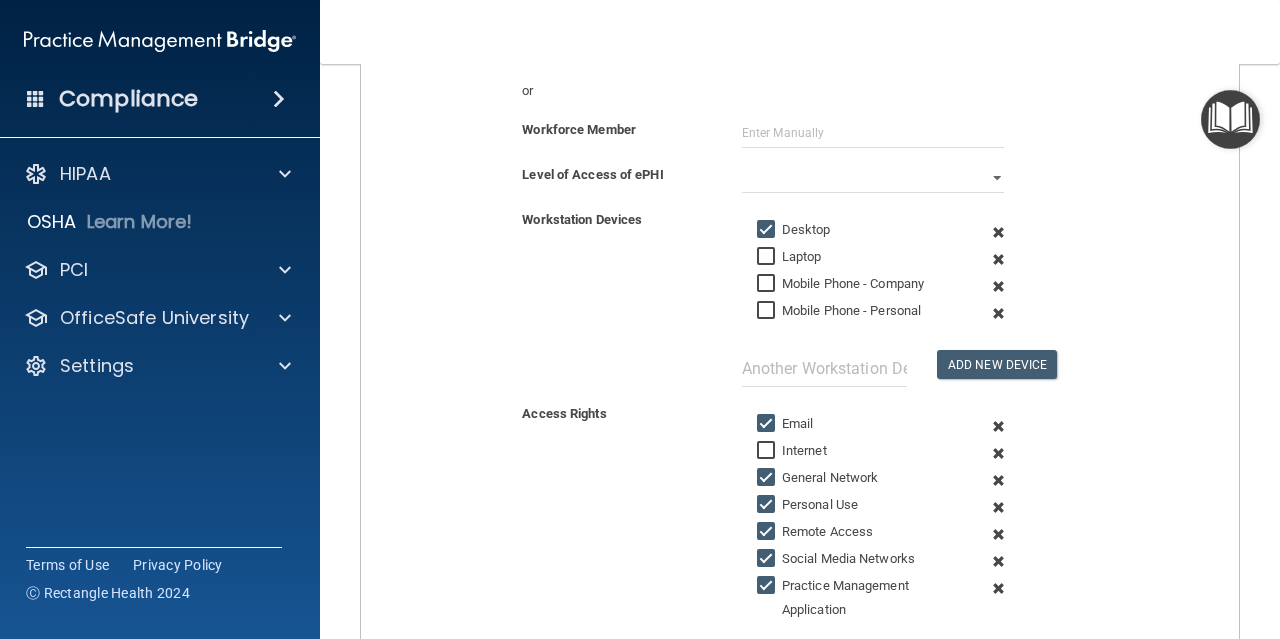 click on "Internet" at bounding box center (768, 451) 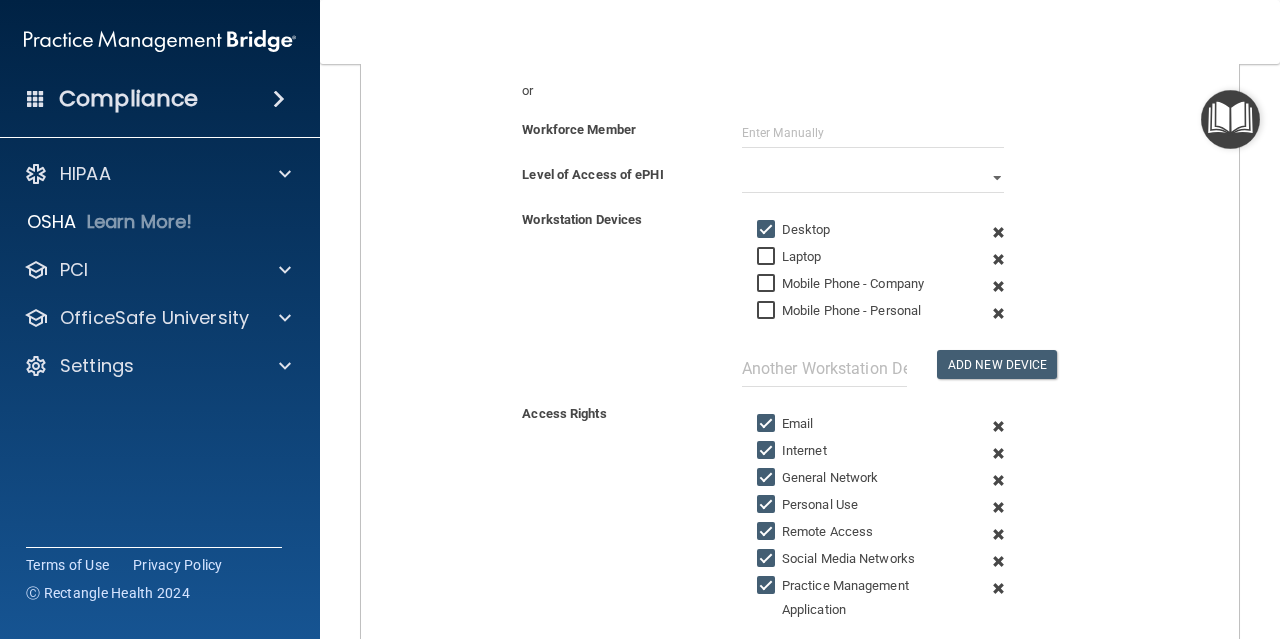 click on "General Network" at bounding box center (768, 478) 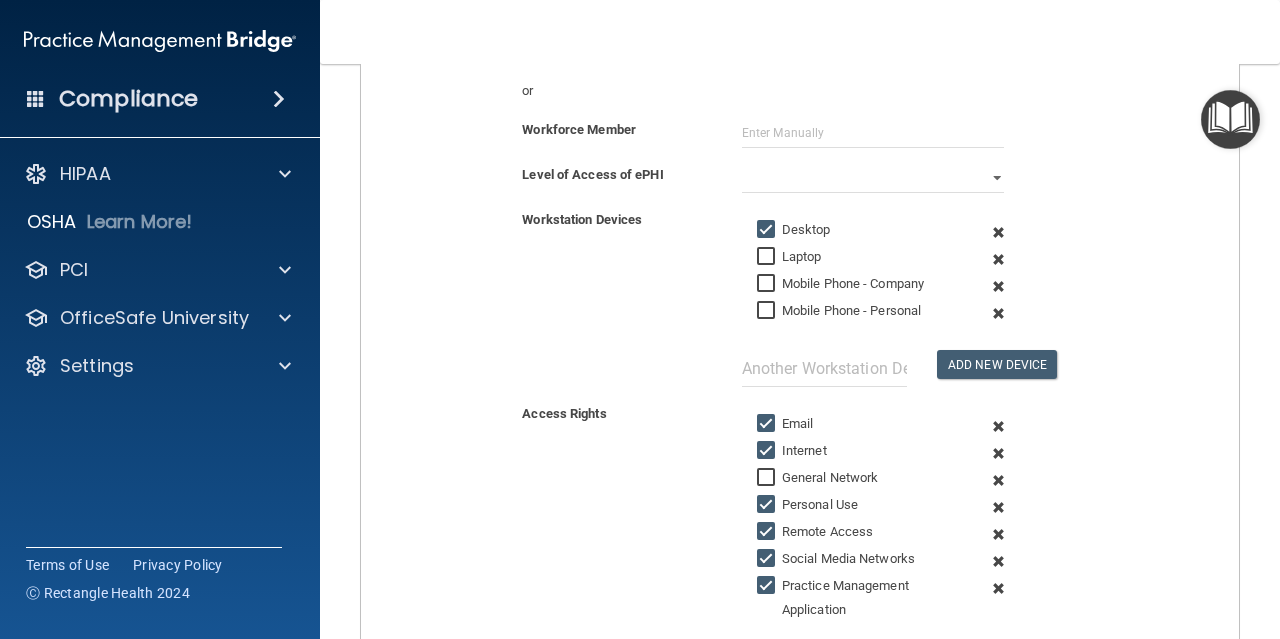 click on "General Network" at bounding box center (768, 478) 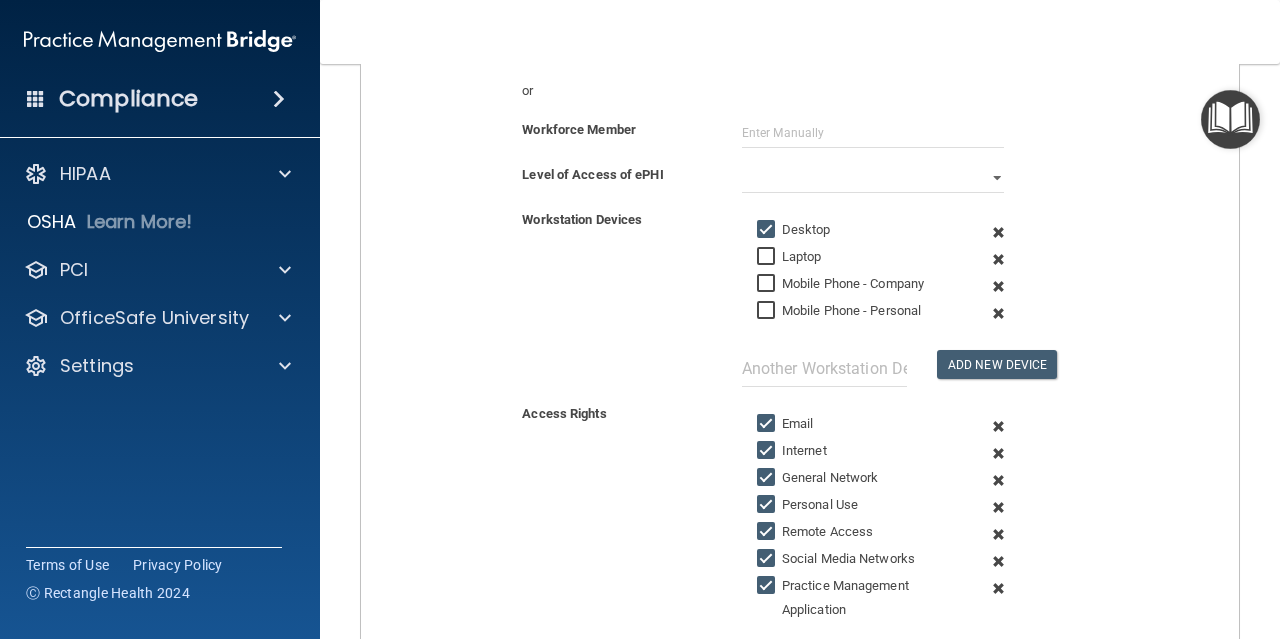click on "Personal Use" at bounding box center (768, 505) 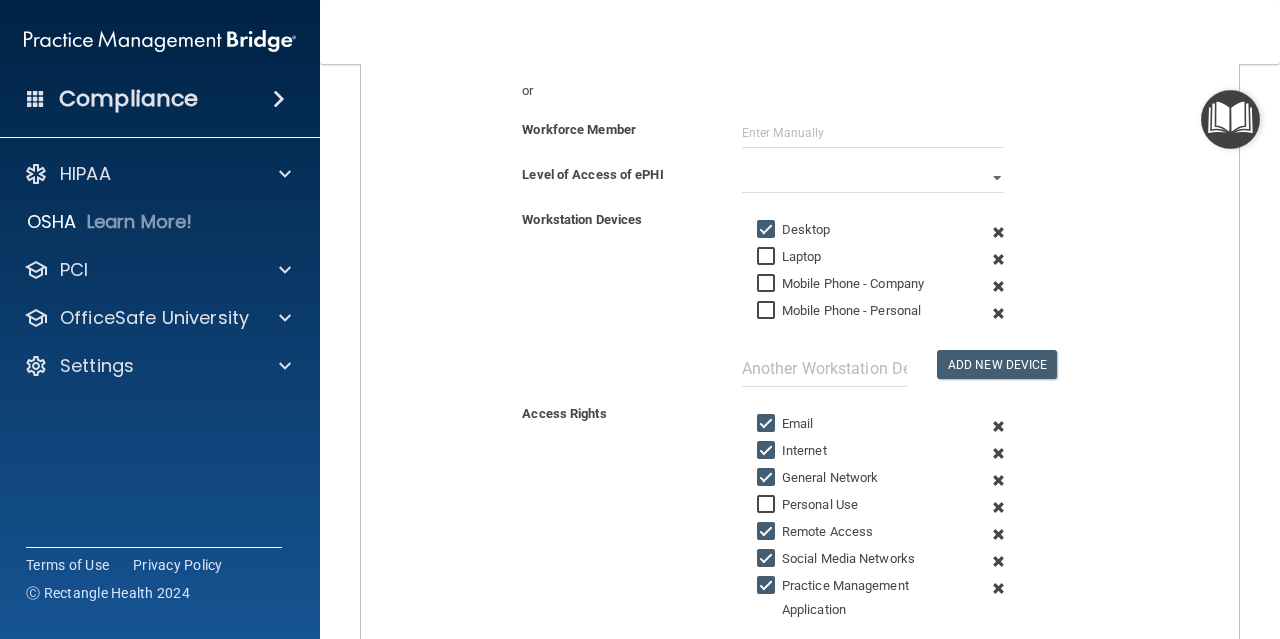 click on "Remote Access" at bounding box center (768, 532) 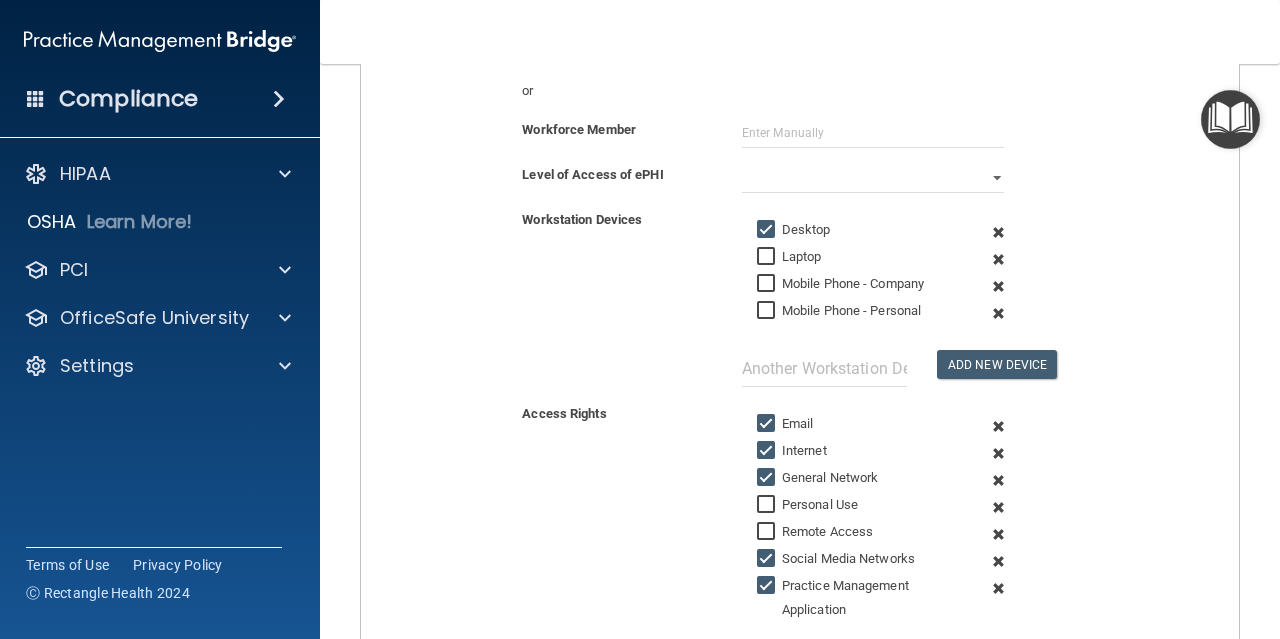 click on "Social Media Networks" at bounding box center [768, 559] 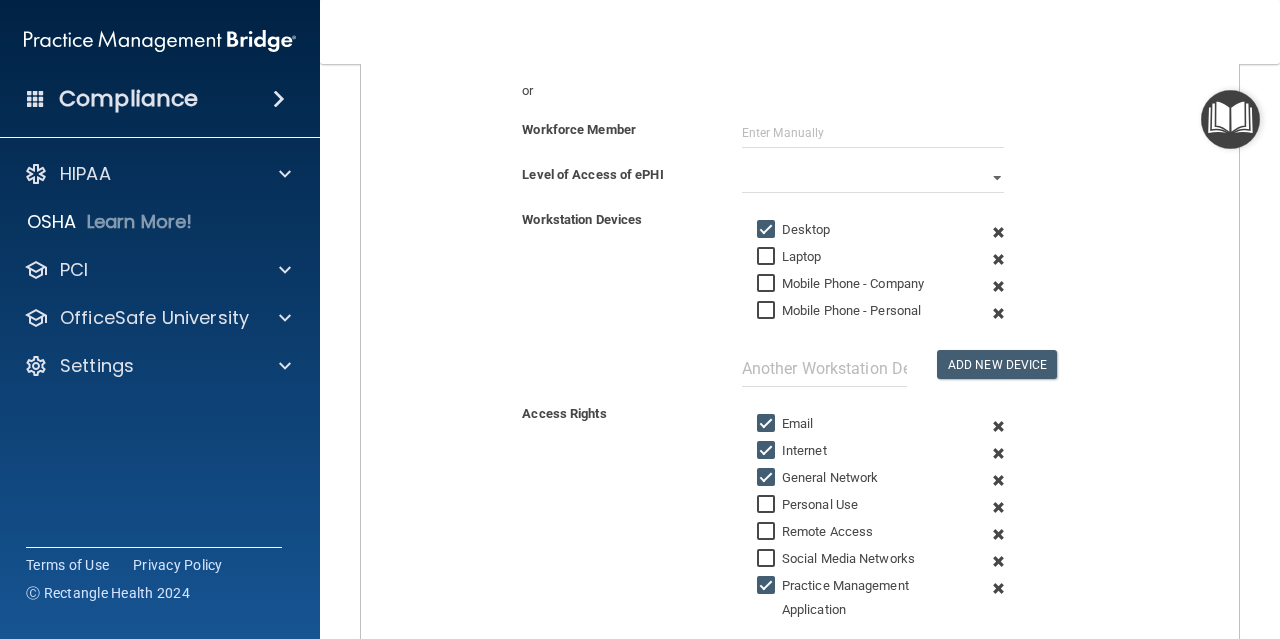 click on "Practice Management Application" at bounding box center (768, 586) 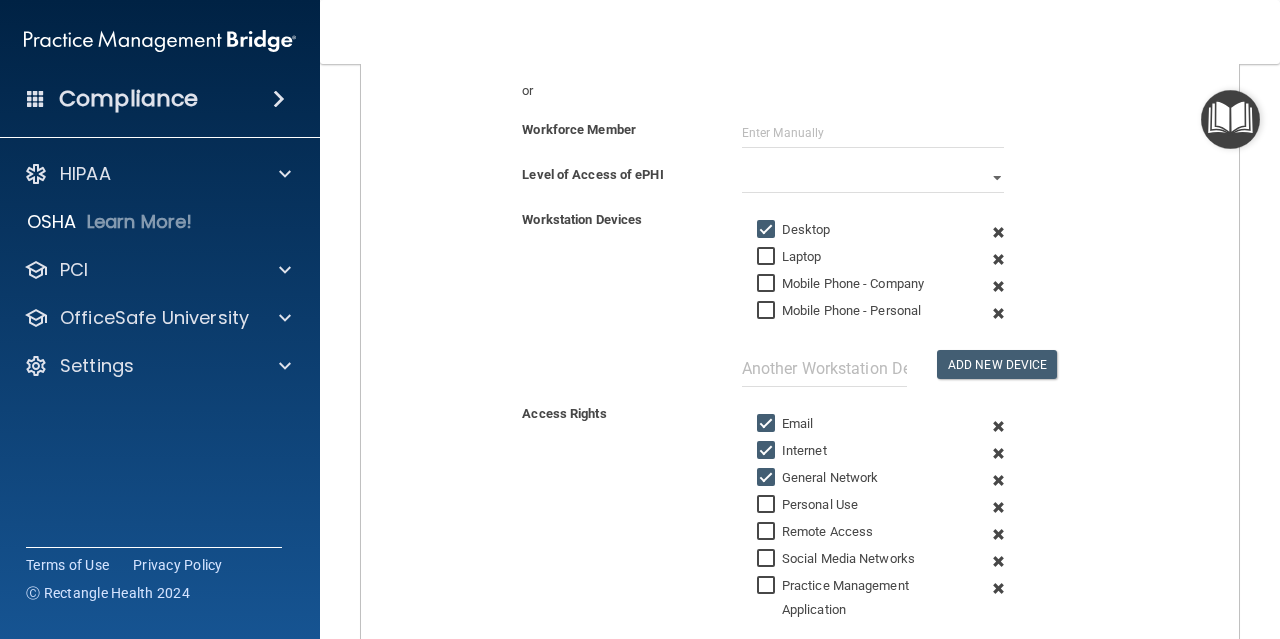 scroll, scrollTop: 500, scrollLeft: 0, axis: vertical 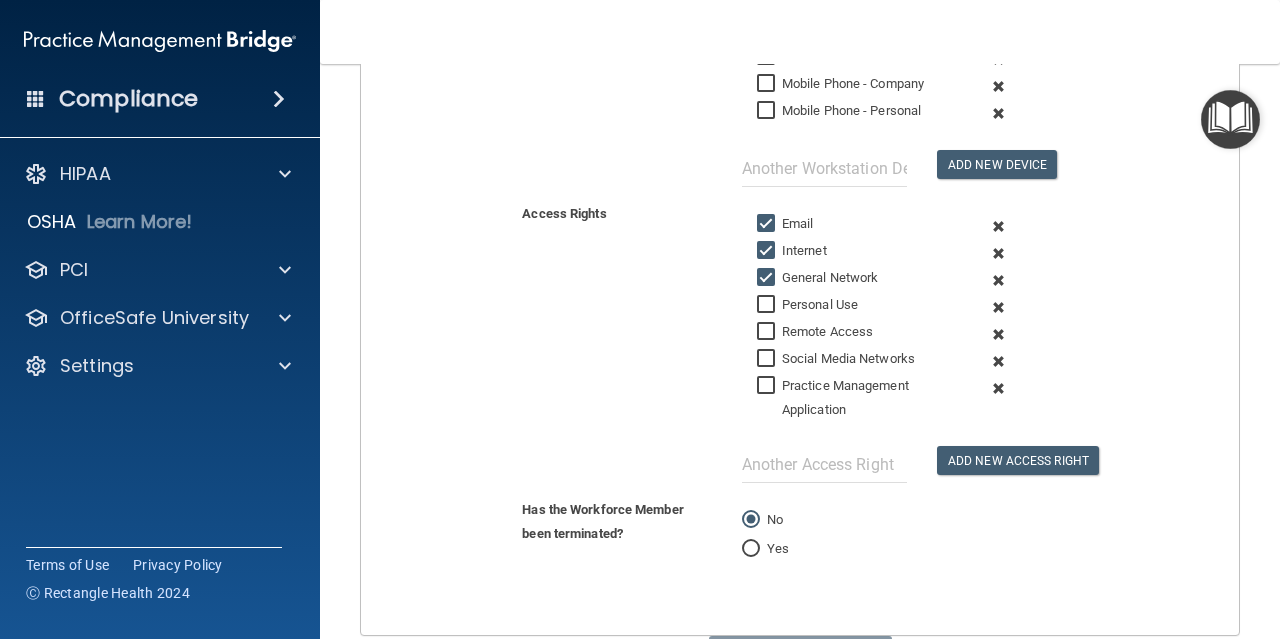 click on "Practice Management Application" at bounding box center (768, 386) 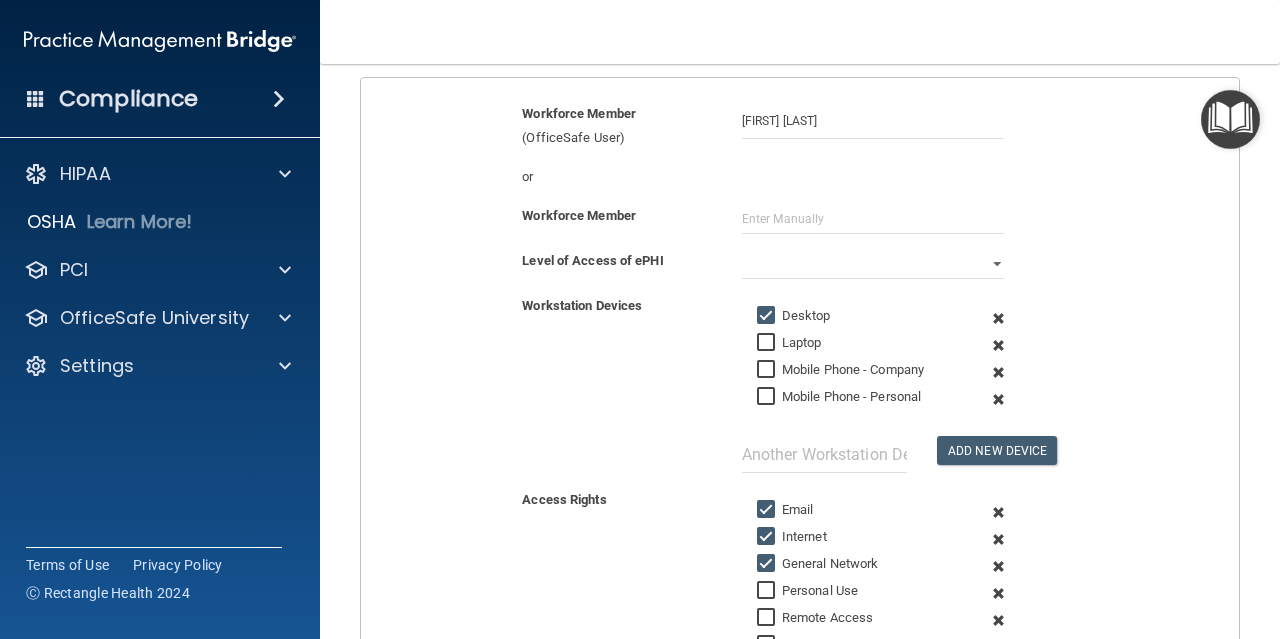 scroll, scrollTop: 114, scrollLeft: 0, axis: vertical 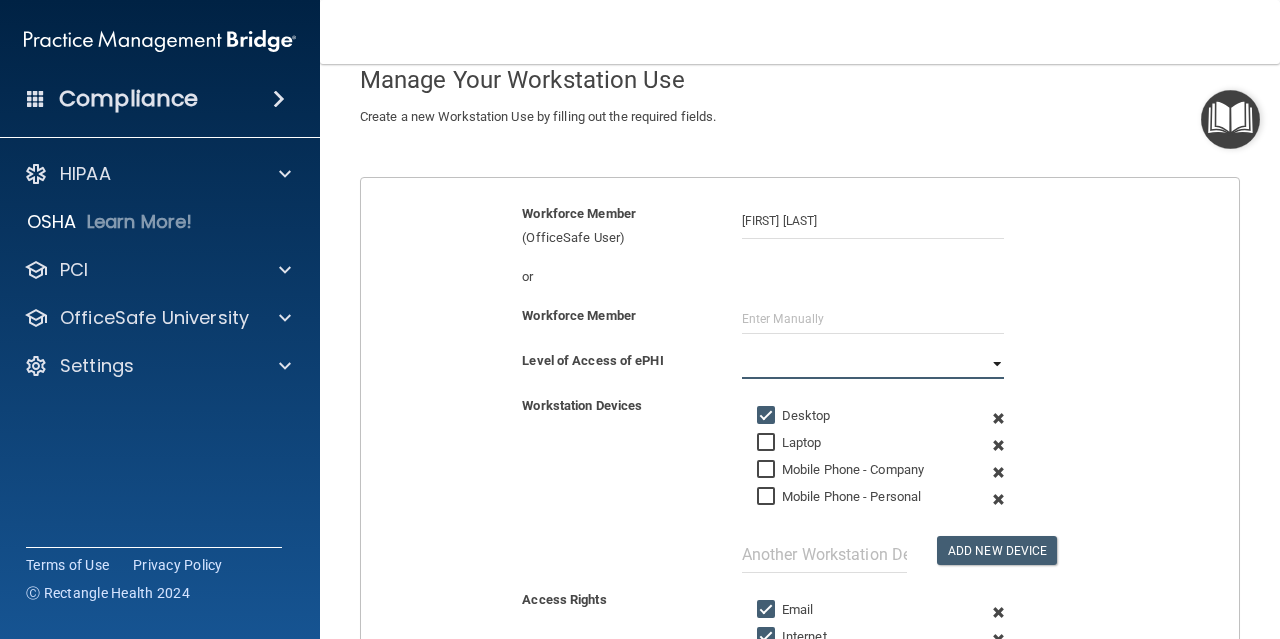 click on "Full Limited None" at bounding box center (873, 364) 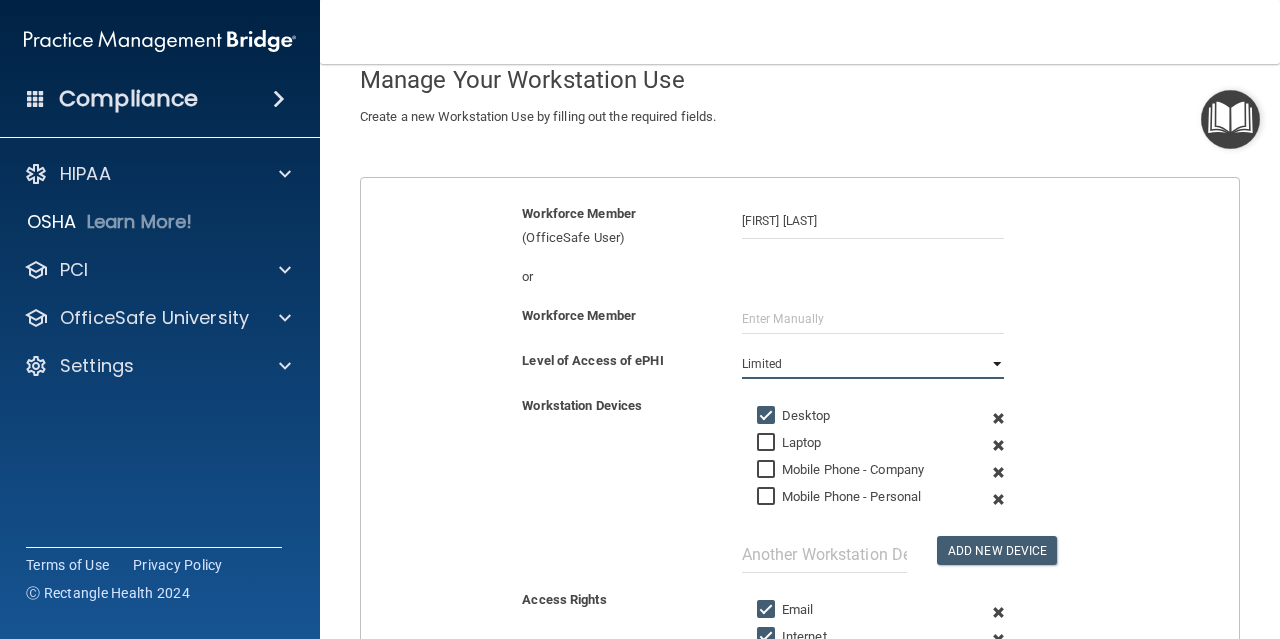 click on "Full Limited None" at bounding box center [873, 364] 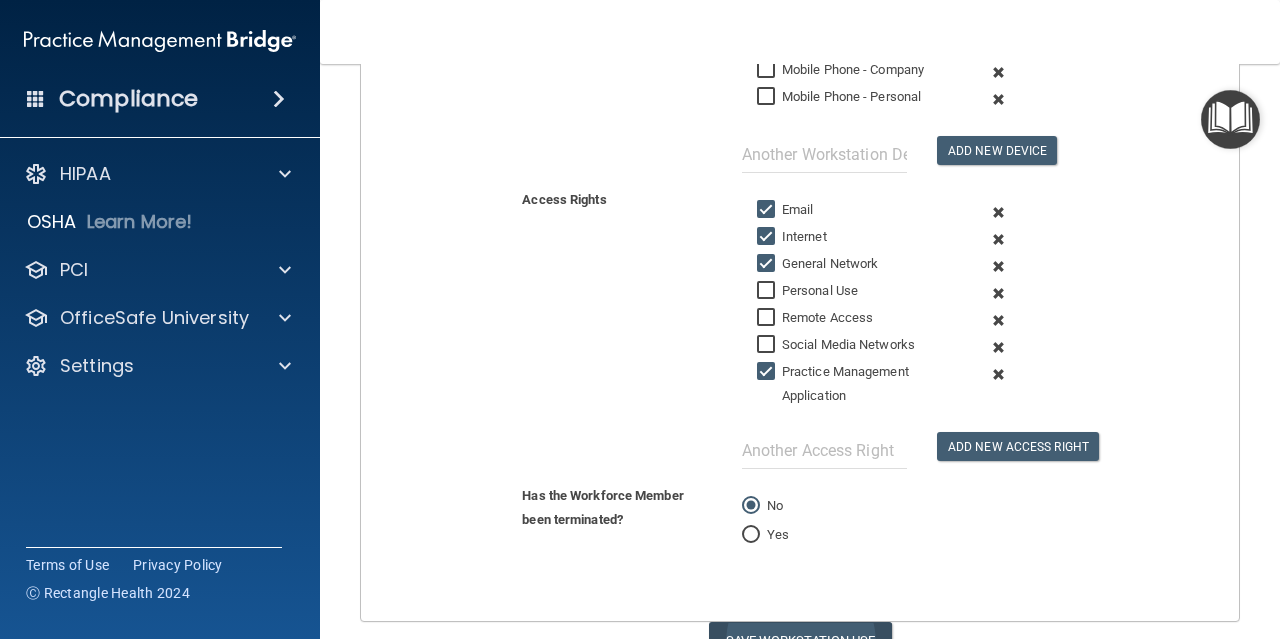 scroll, scrollTop: 614, scrollLeft: 0, axis: vertical 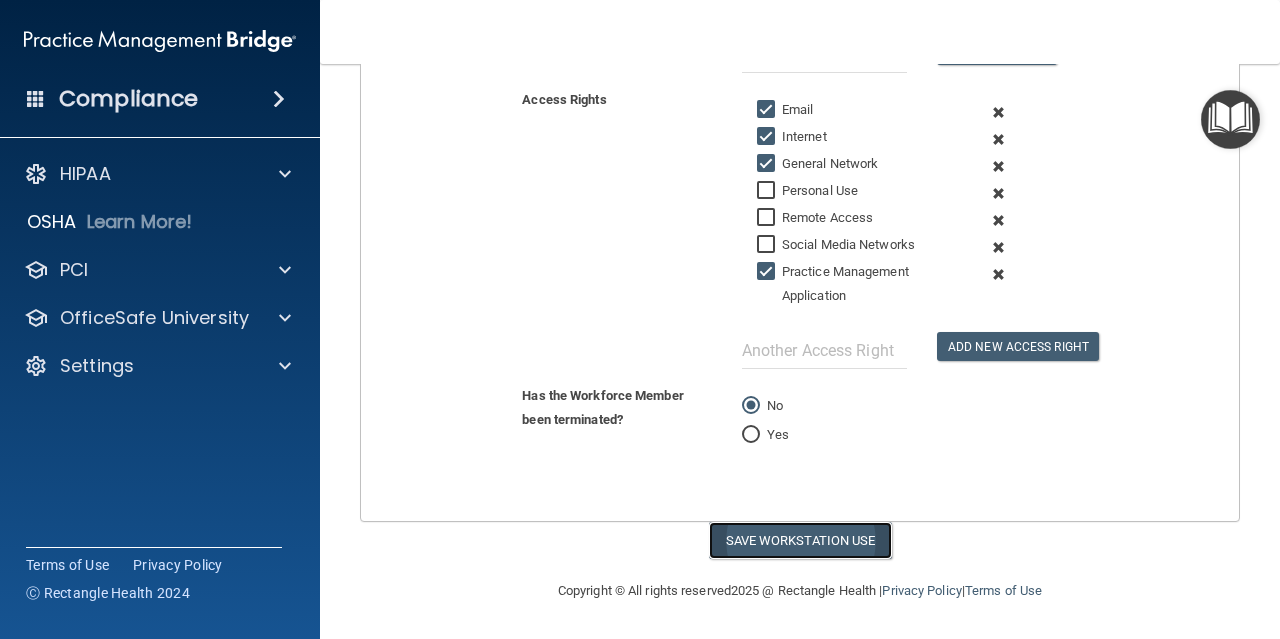 click on "Save Workstation Use" at bounding box center (800, 540) 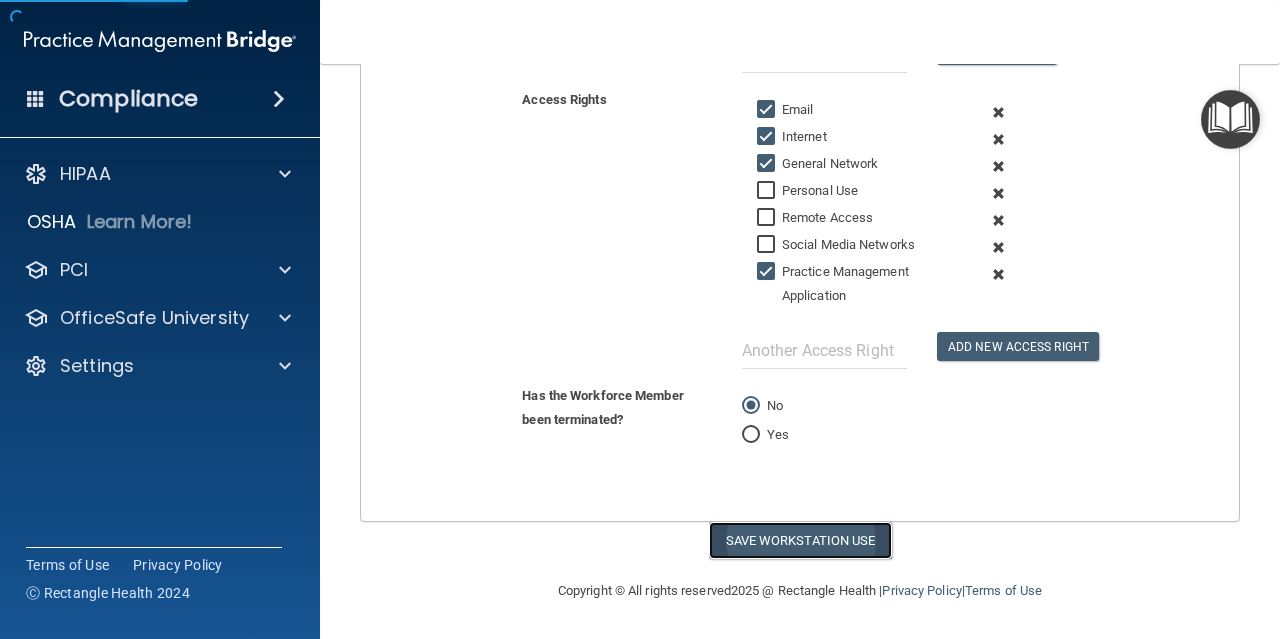 select on "? string:Limited ?" 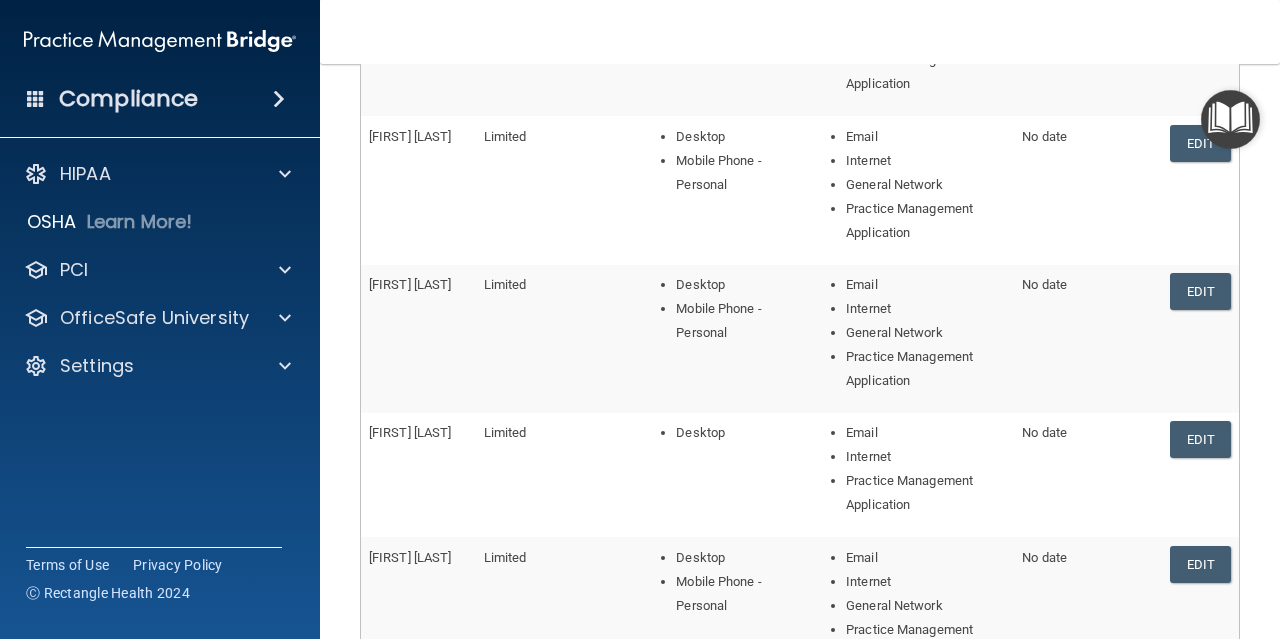 scroll, scrollTop: 224, scrollLeft: 0, axis: vertical 